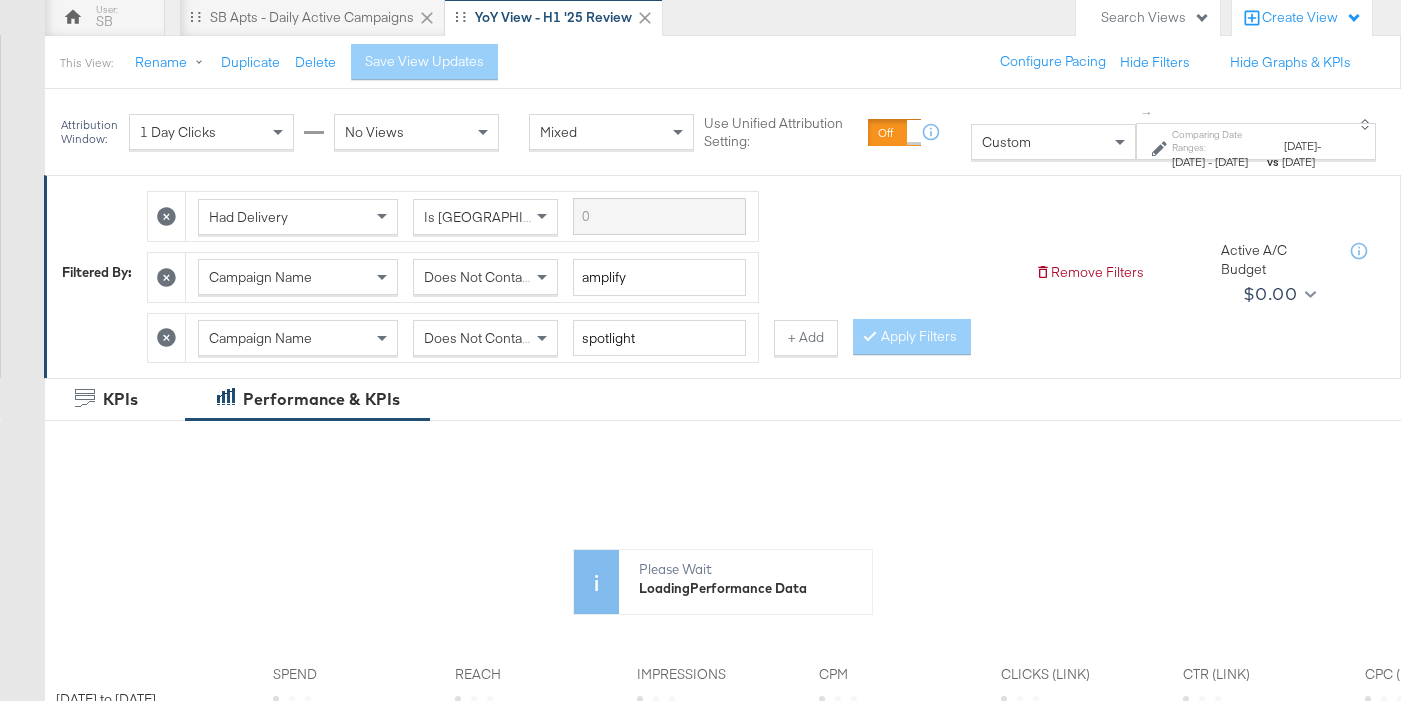 scroll, scrollTop: 262, scrollLeft: 0, axis: vertical 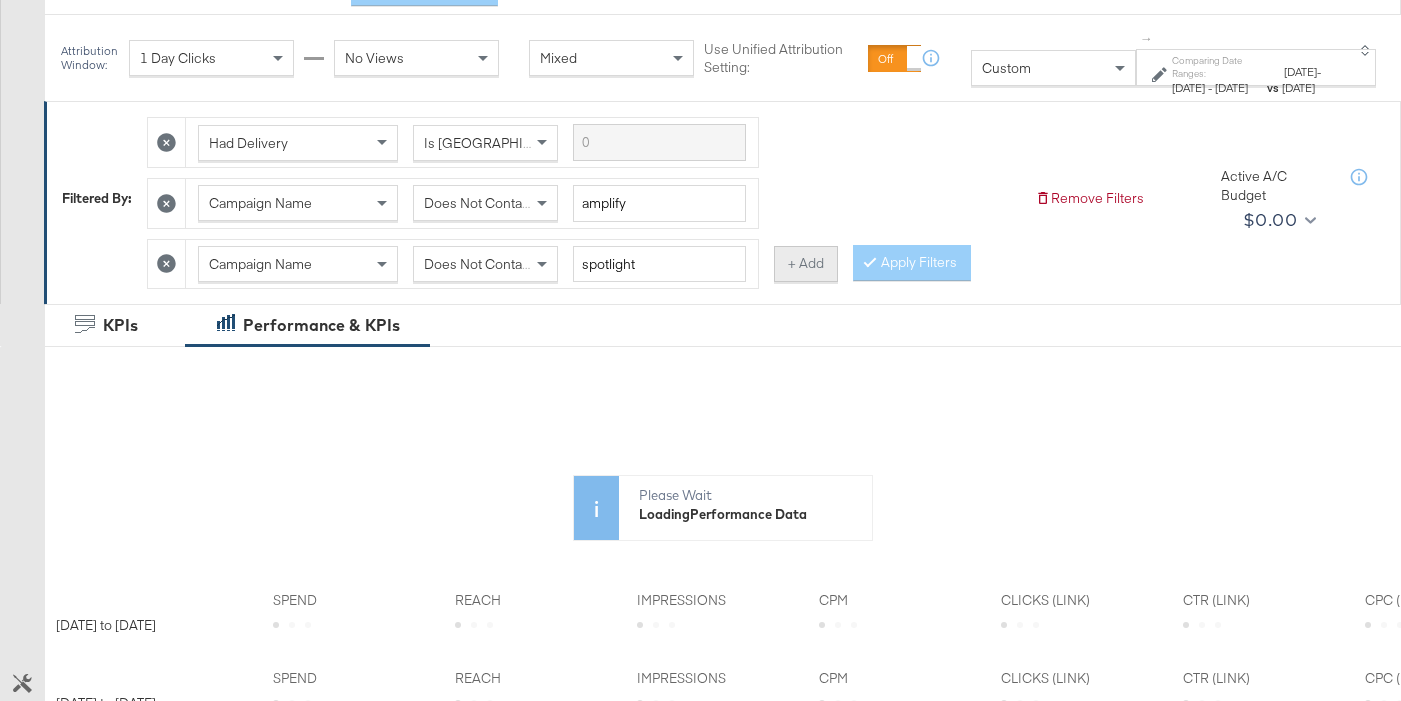 click on "+ Add" at bounding box center [806, 264] 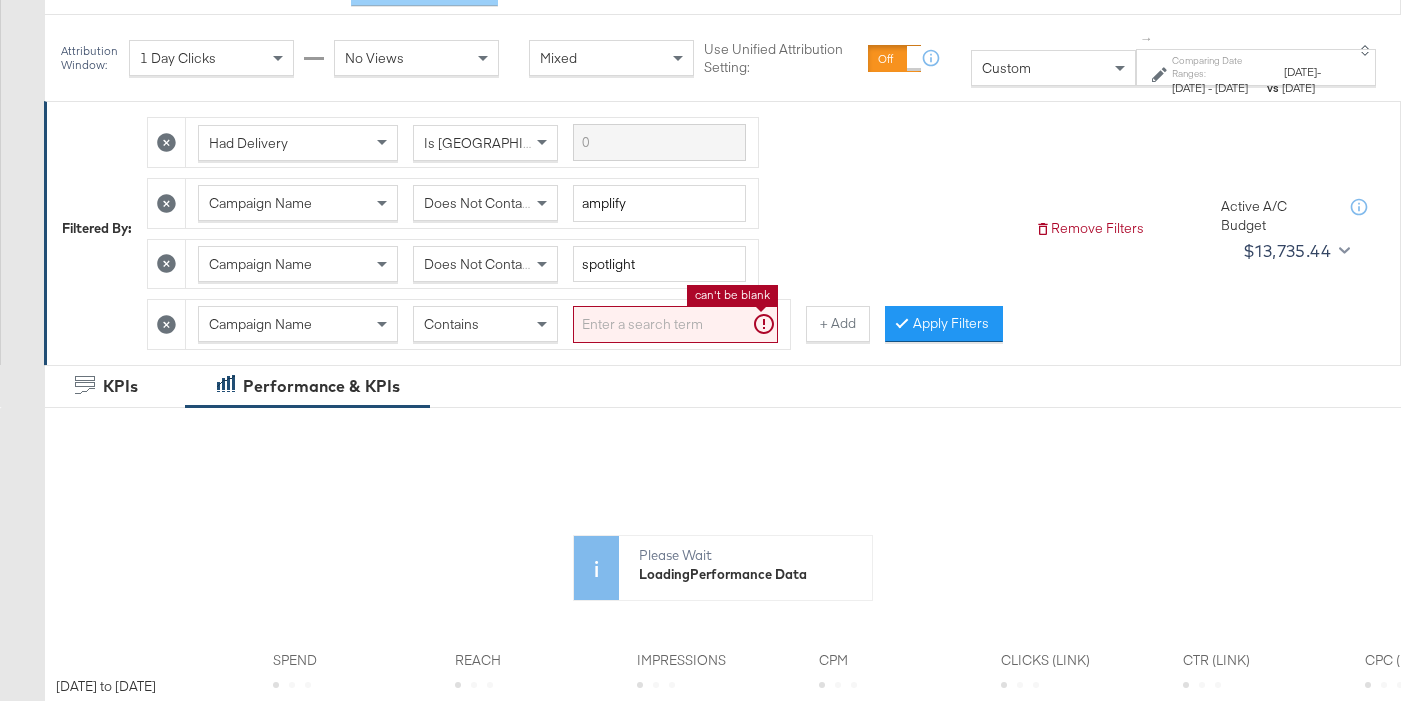 click at bounding box center [675, 324] 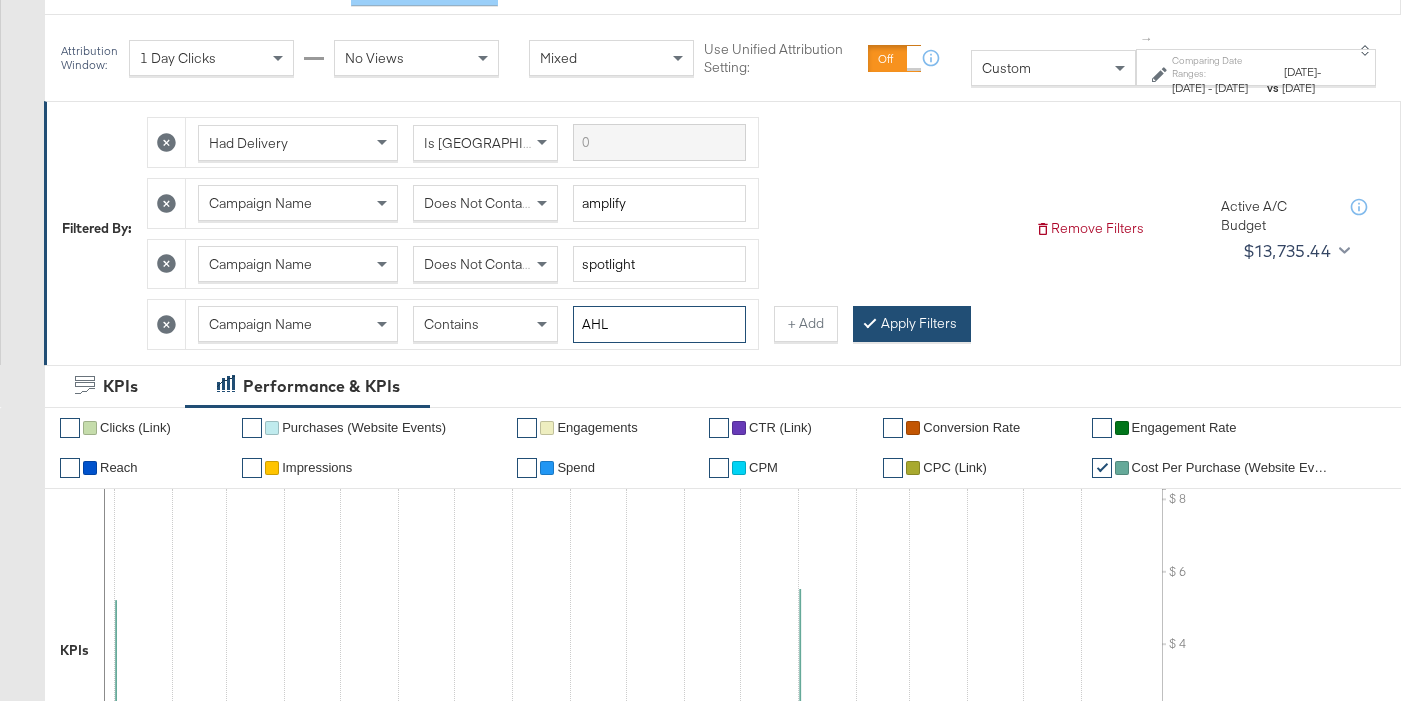 type on "AHL" 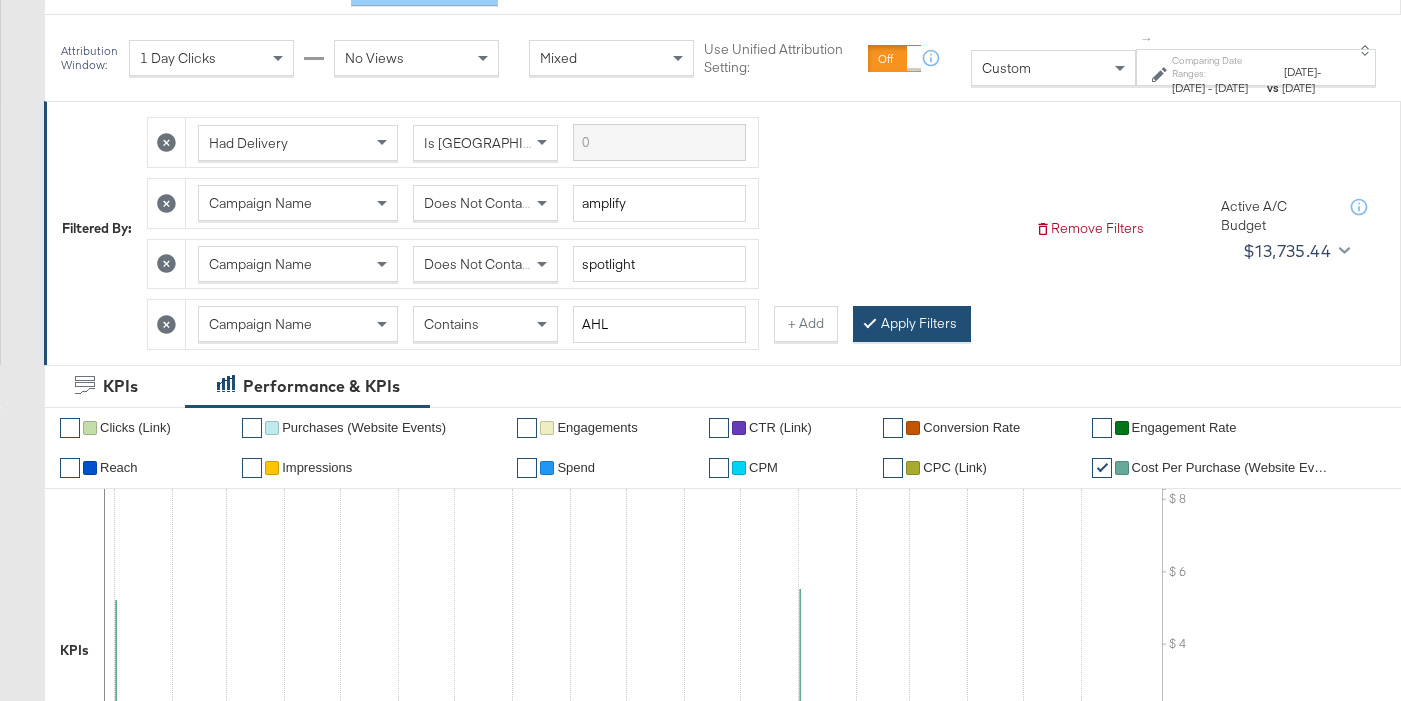 click on "Apply Filters" at bounding box center [912, 324] 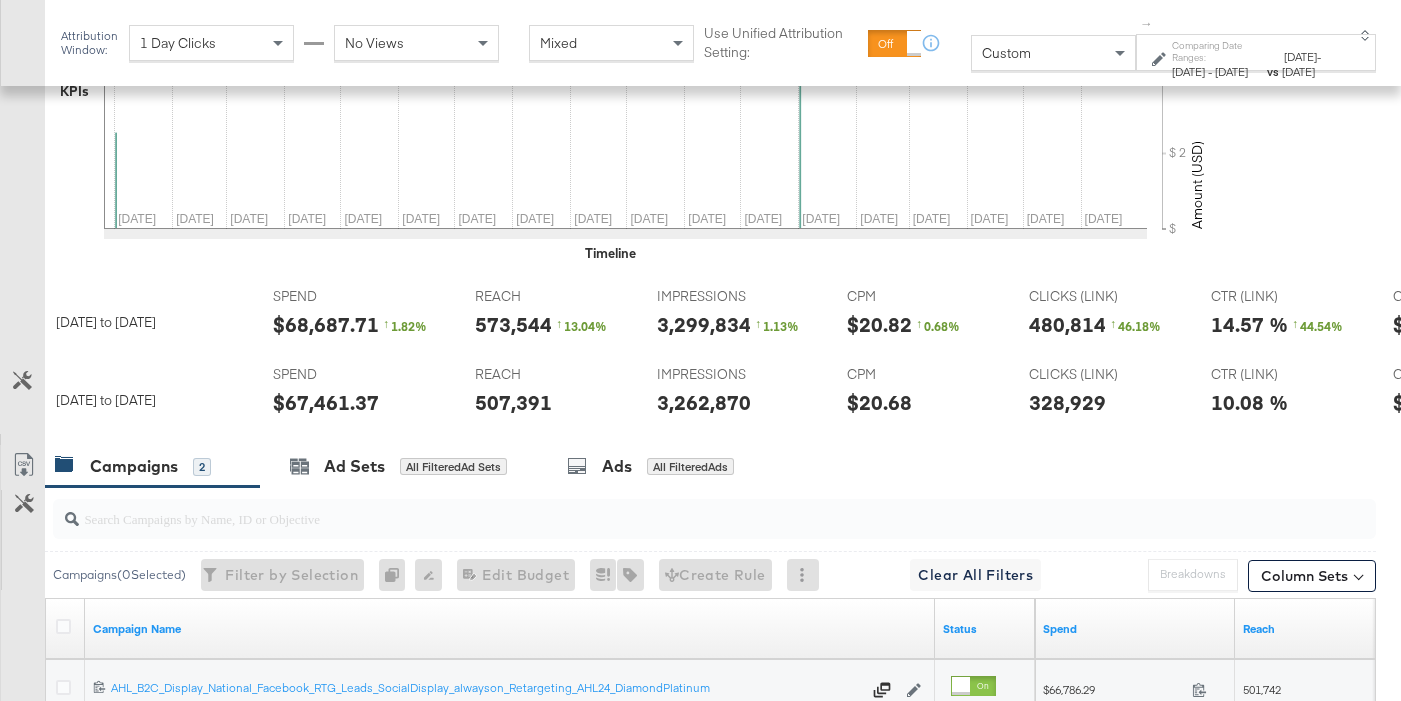 scroll, scrollTop: 877, scrollLeft: 0, axis: vertical 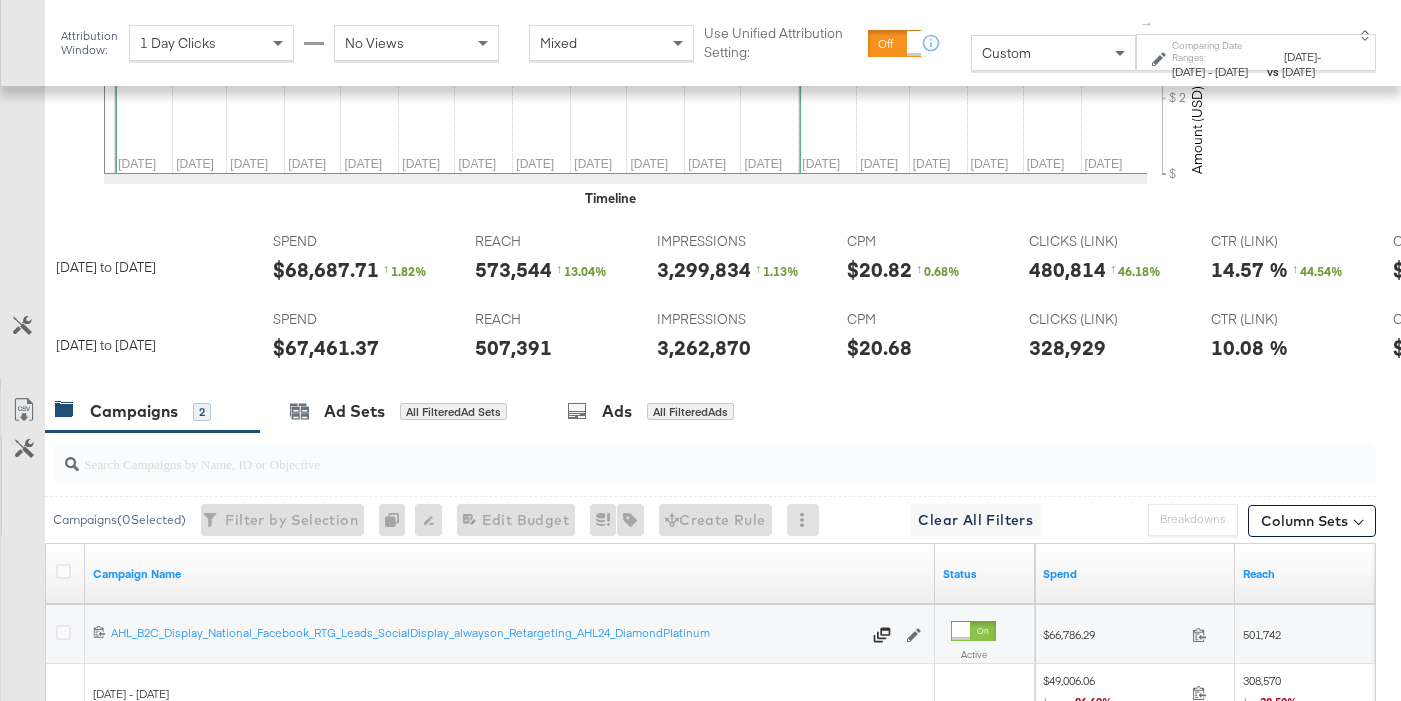 click on "[DATE]    -    [DATE]" at bounding box center (1218, 72) 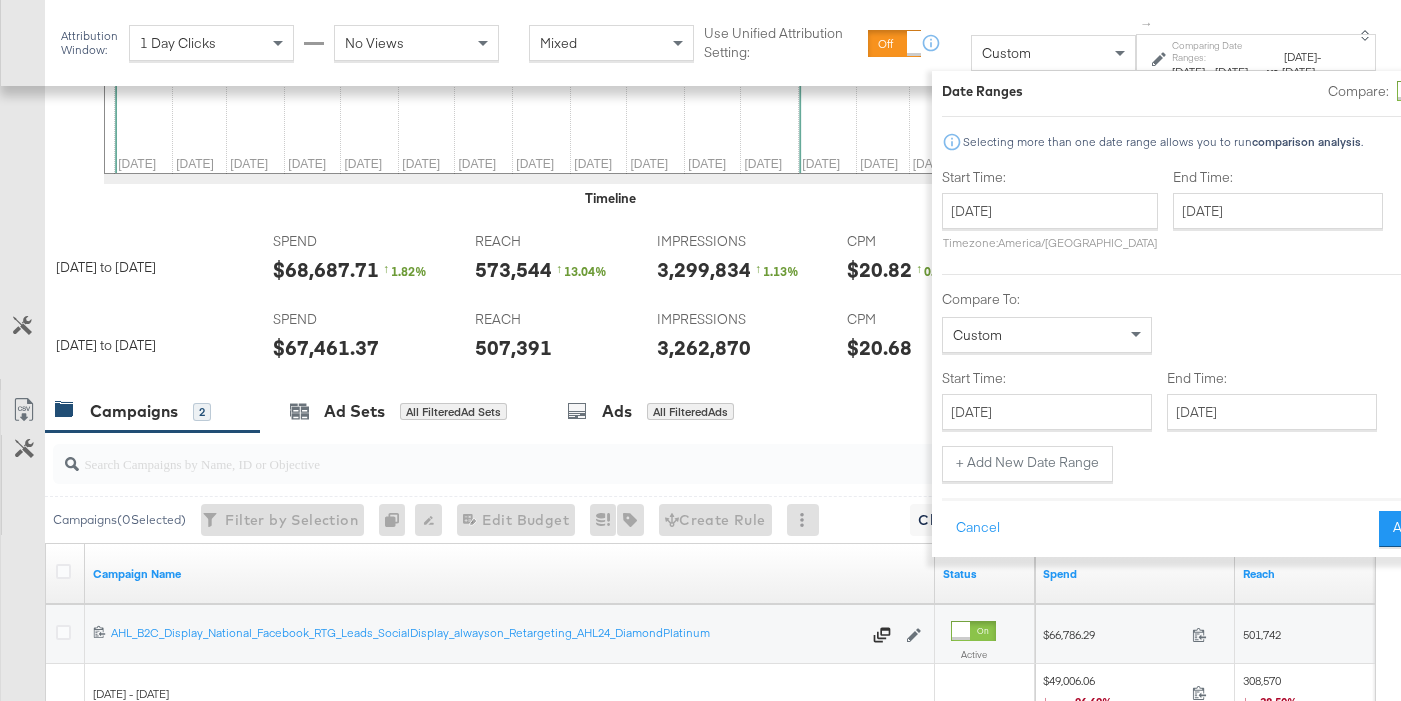 click on "vs" at bounding box center [1273, 71] 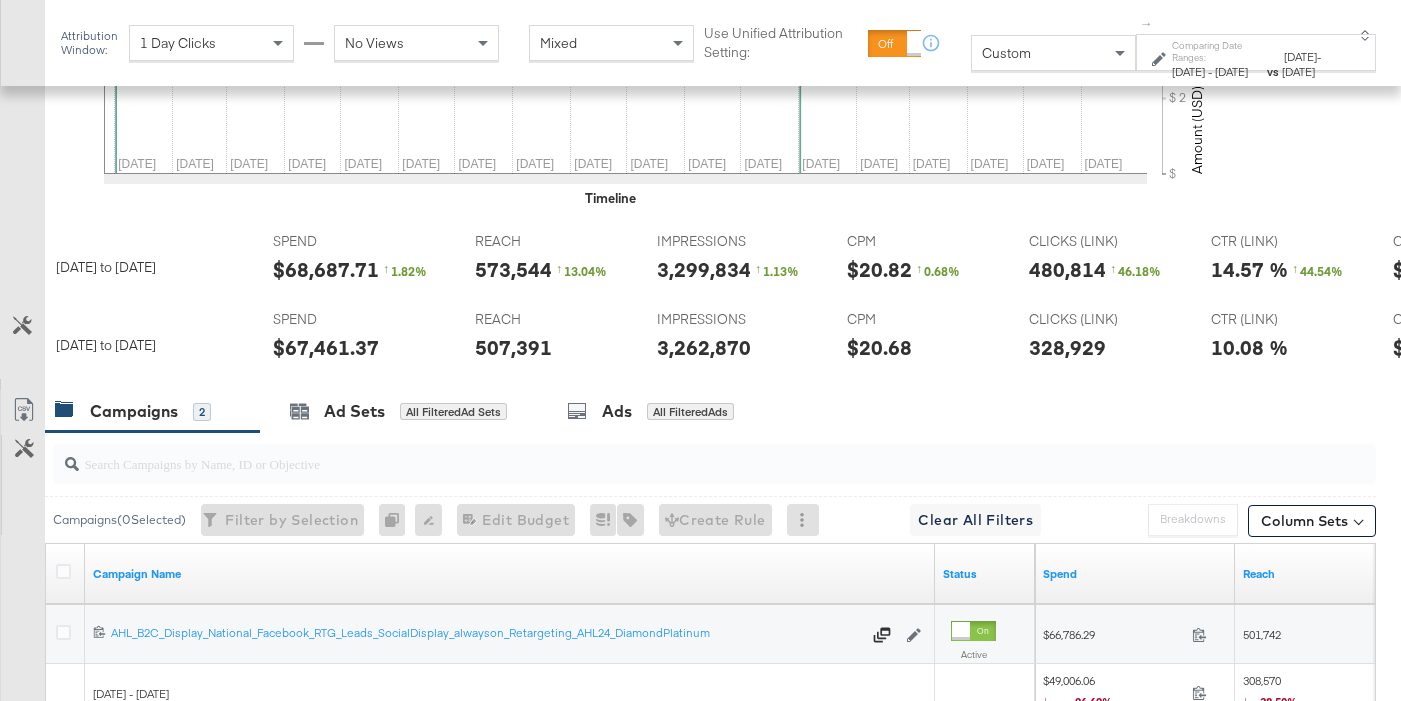 click on "$67,461.37" at bounding box center [326, 347] 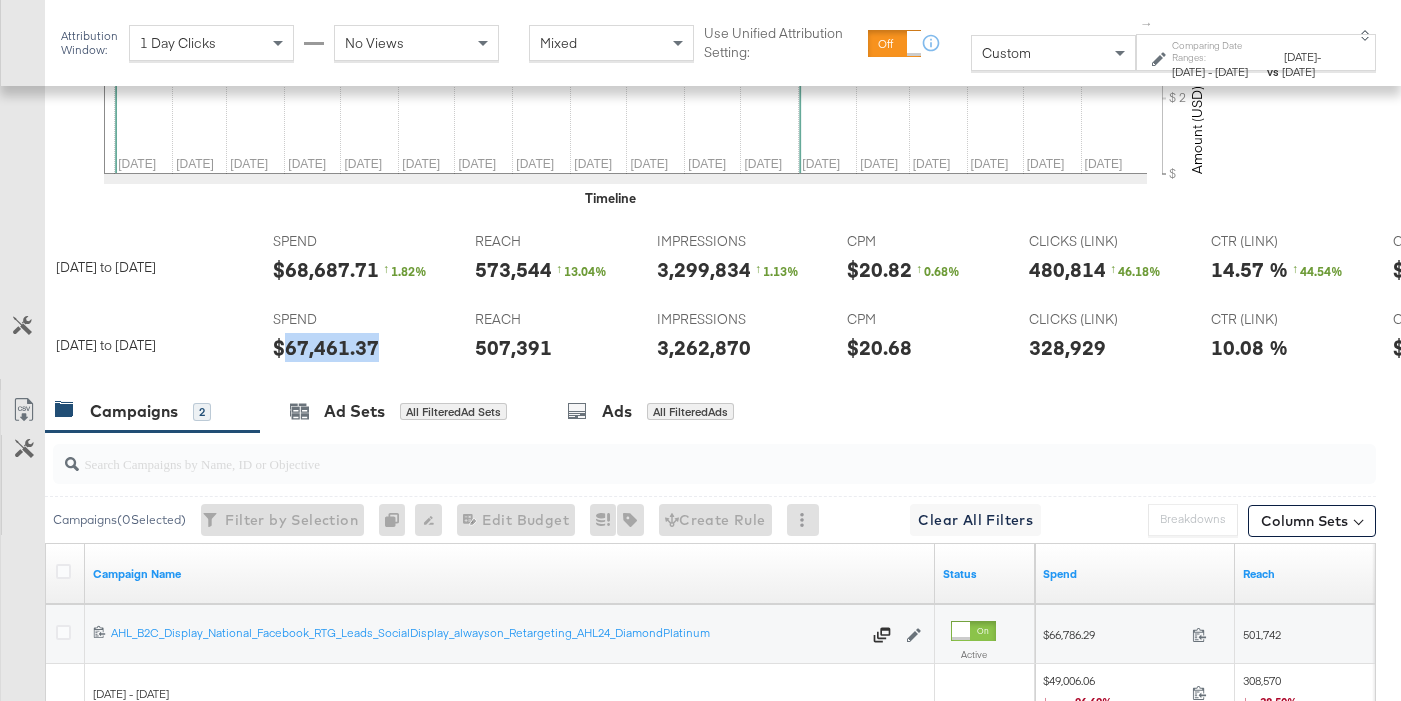 click on "$67,461.37" at bounding box center (326, 347) 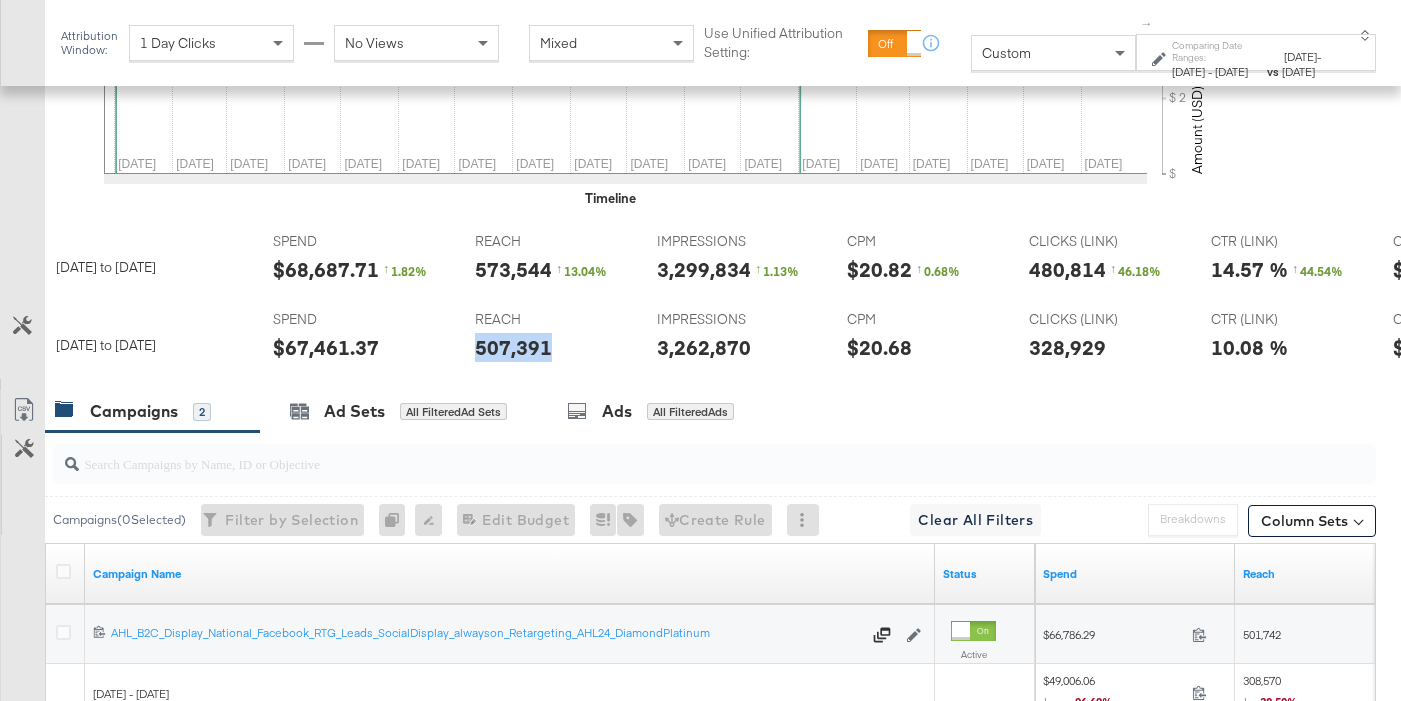 click on "507,391" at bounding box center (513, 347) 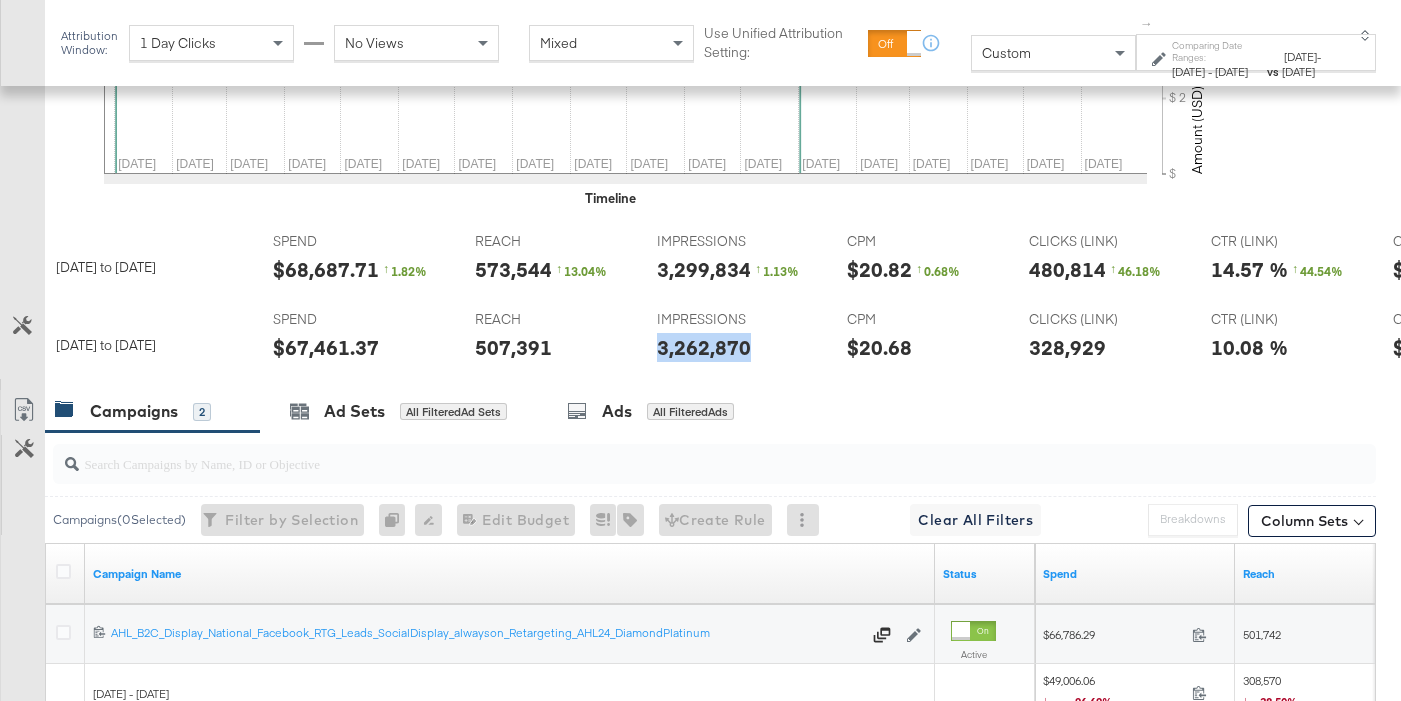 click on "3,262,870" at bounding box center [704, 347] 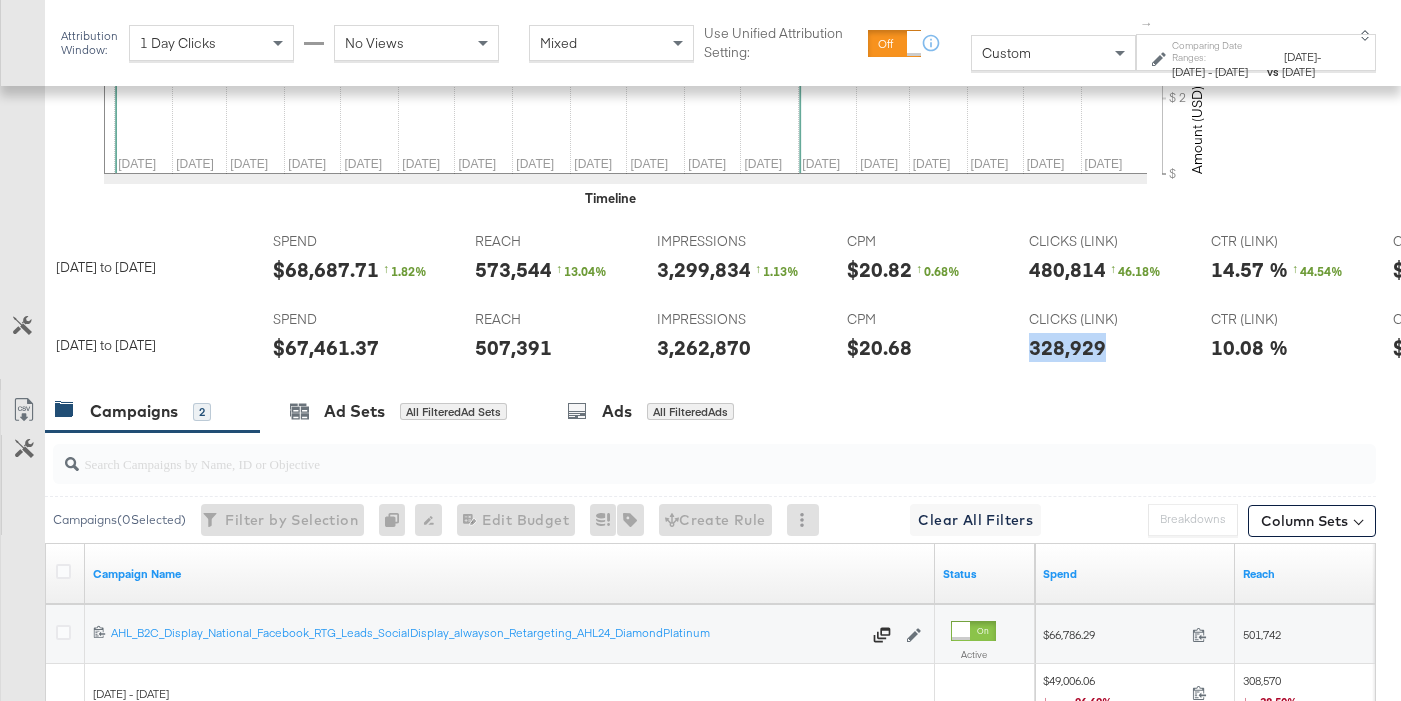 click on "328,929" at bounding box center [1067, 347] 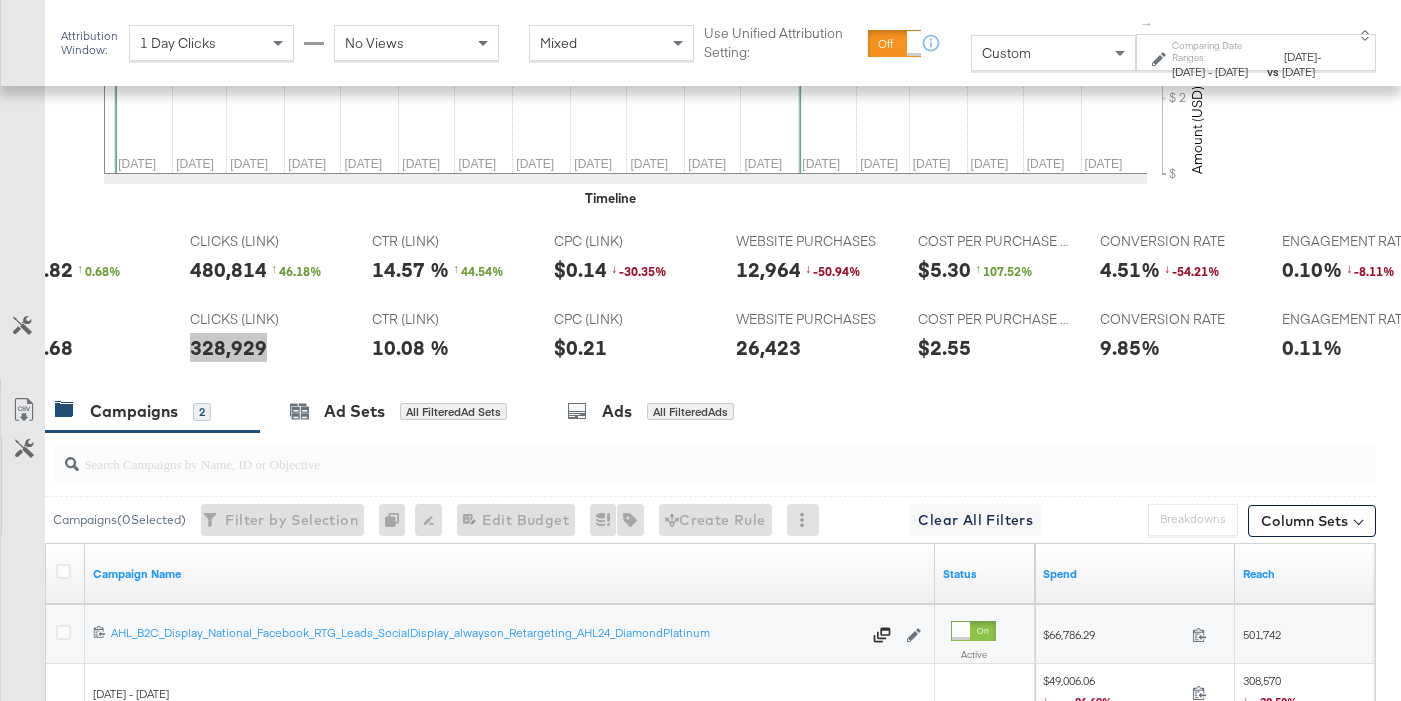 scroll, scrollTop: 0, scrollLeft: 905, axis: horizontal 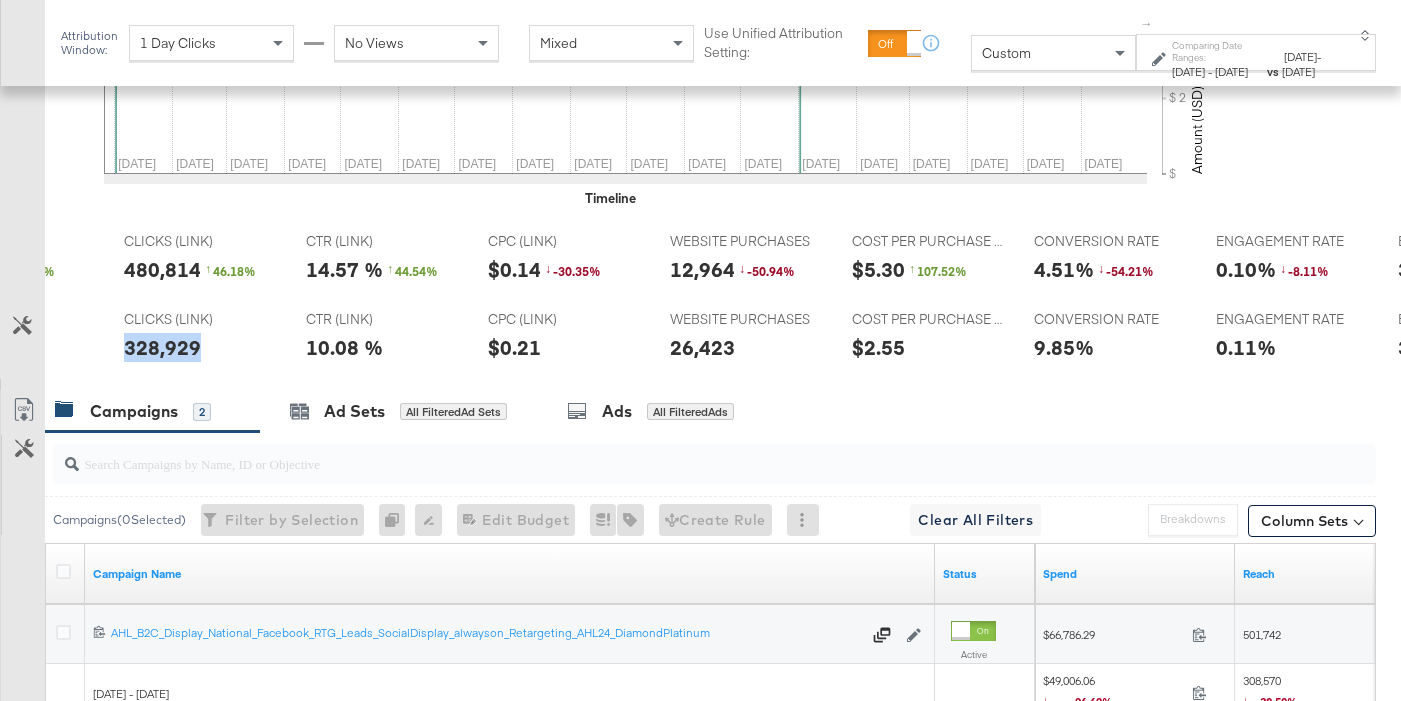 click on "26,423" at bounding box center [702, 347] 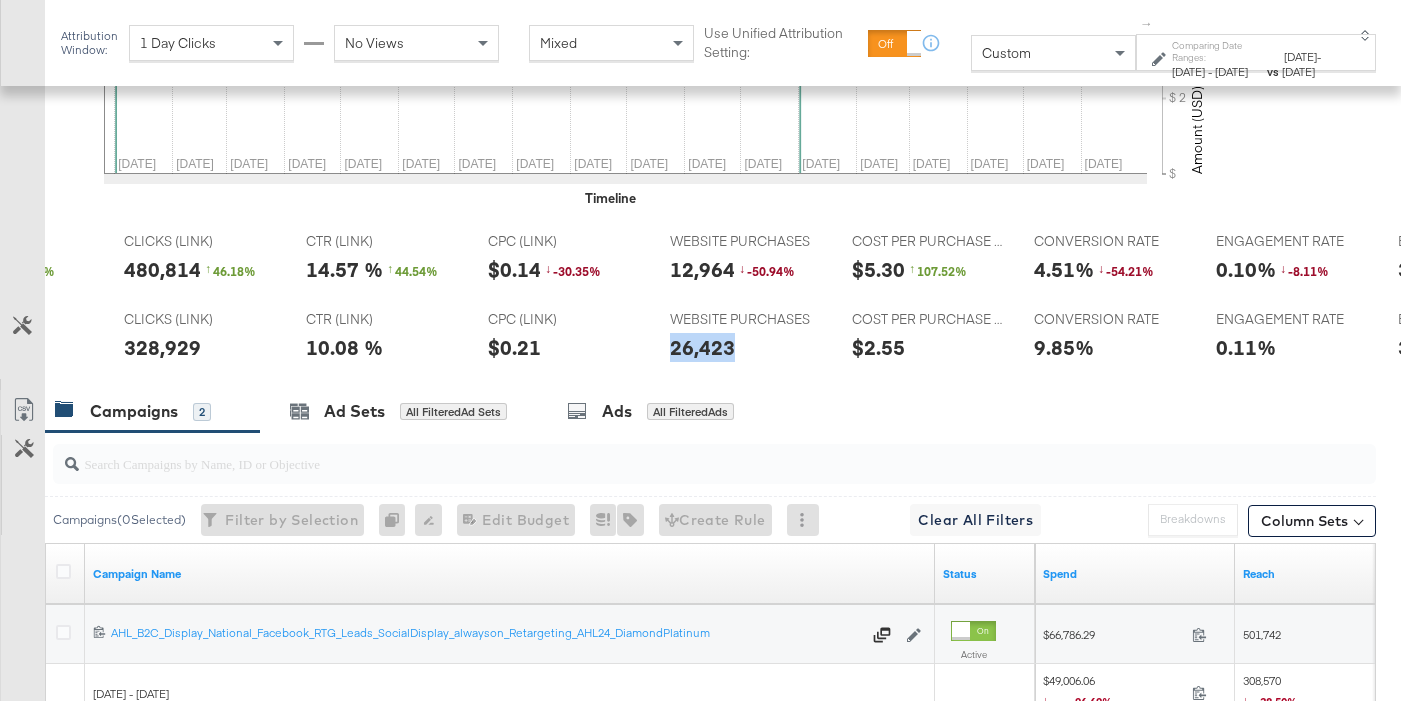 click on "26,423" at bounding box center [702, 347] 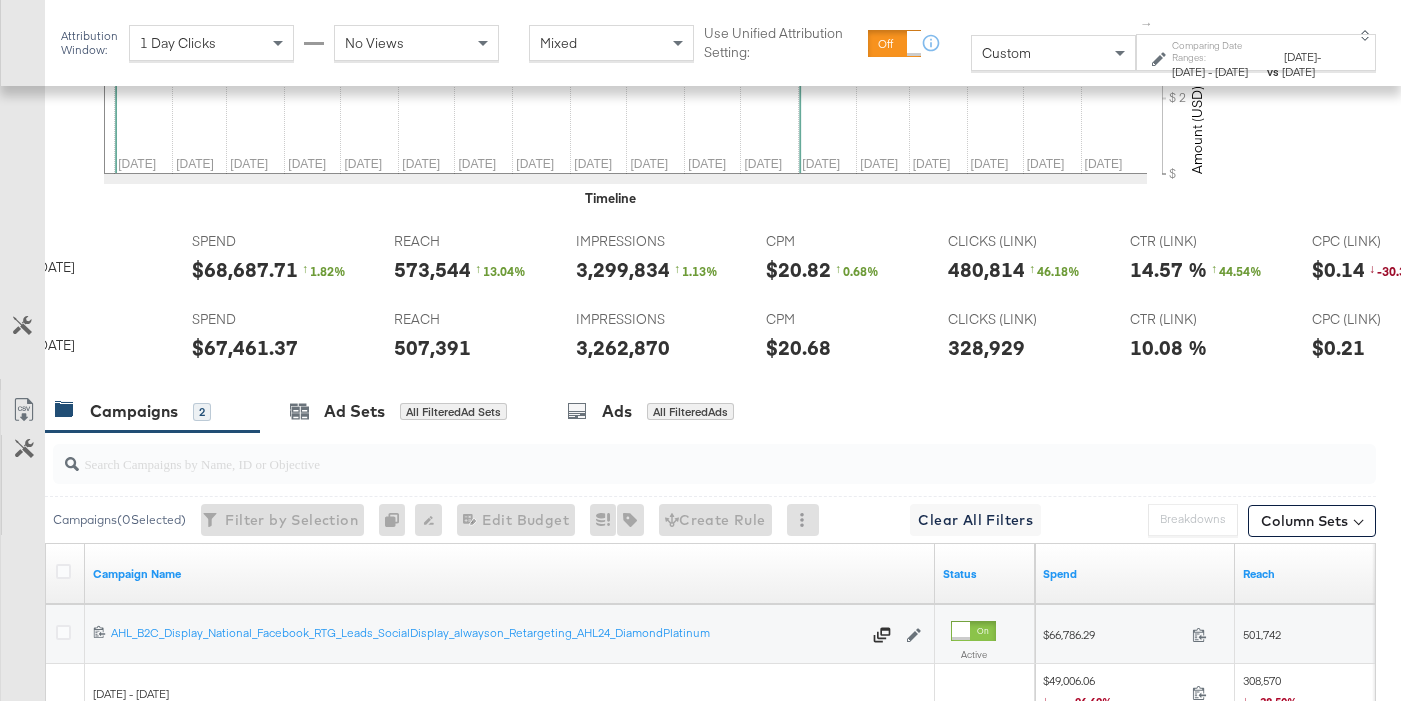 scroll, scrollTop: 0, scrollLeft: 0, axis: both 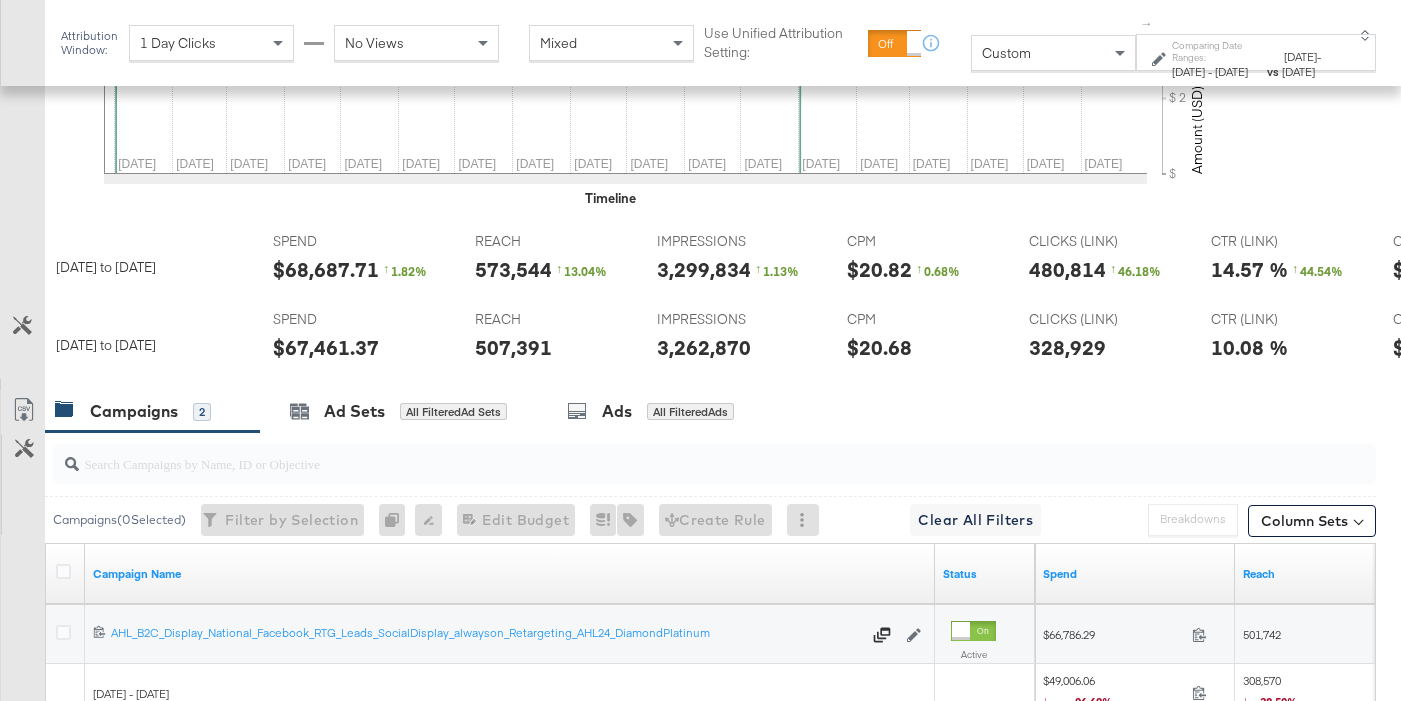 click on "$68,687.71" at bounding box center (326, 269) 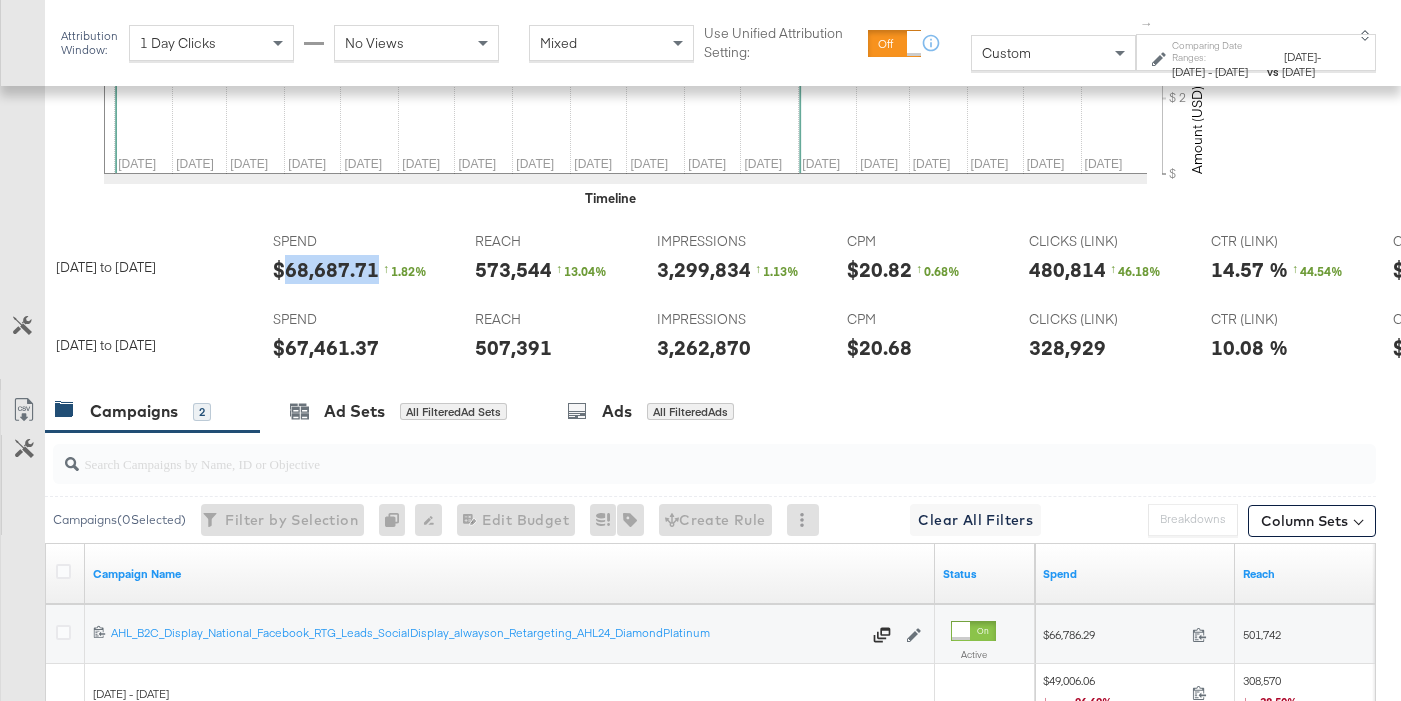 click on "$68,687.71" at bounding box center [326, 269] 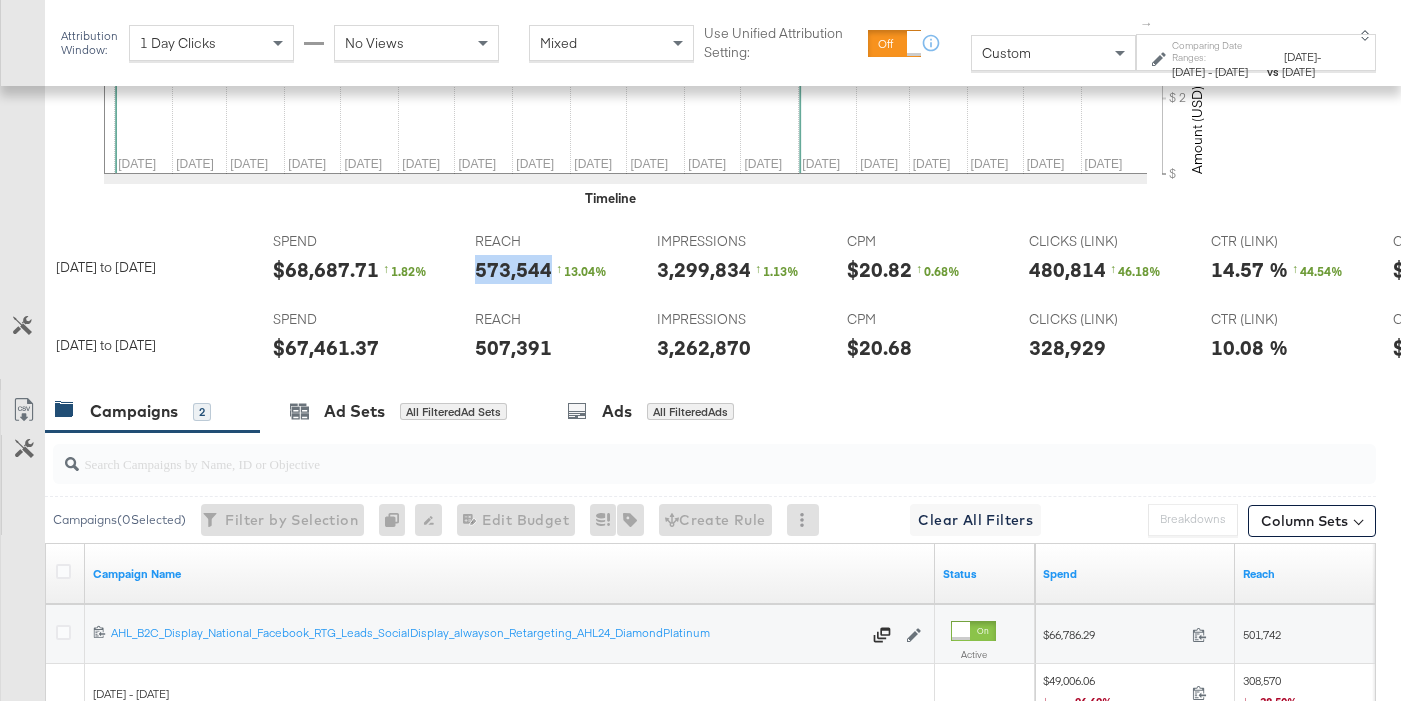click on "573,544" at bounding box center (513, 269) 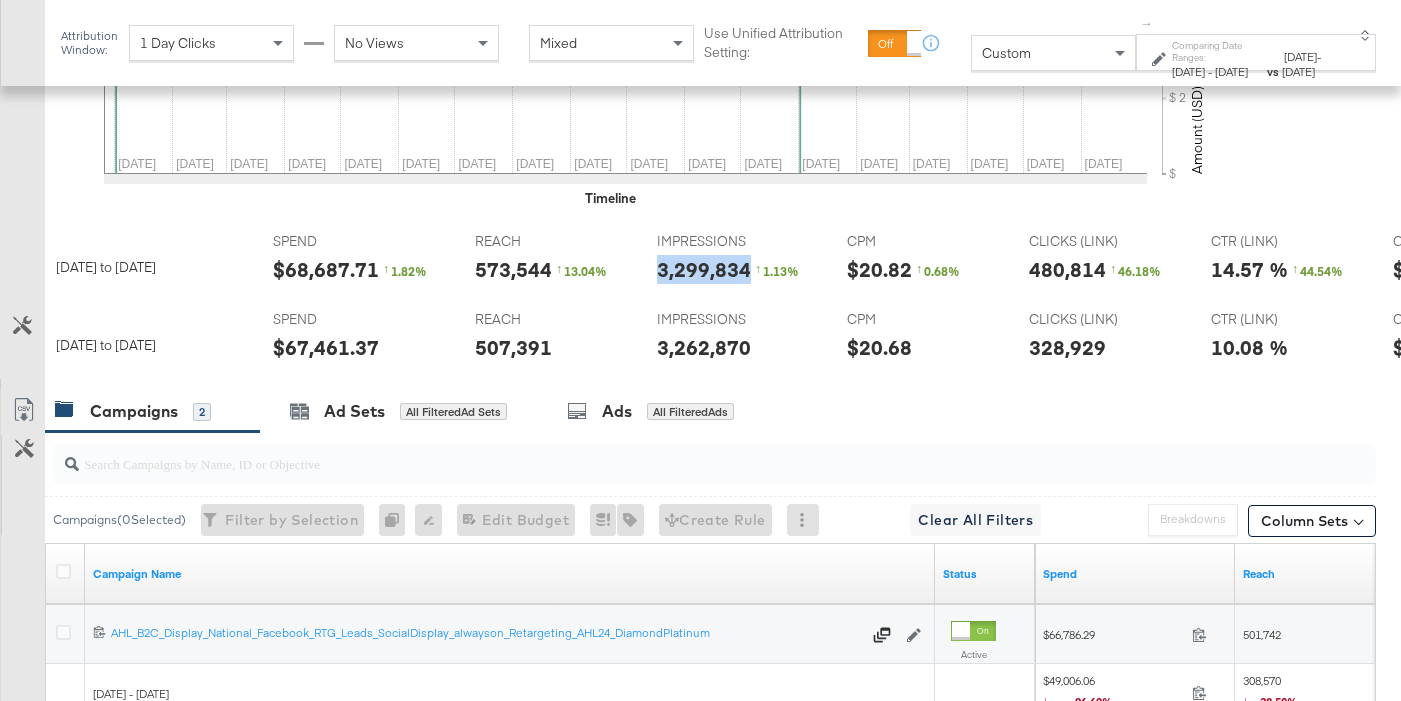 click on "3,299,834" at bounding box center (704, 269) 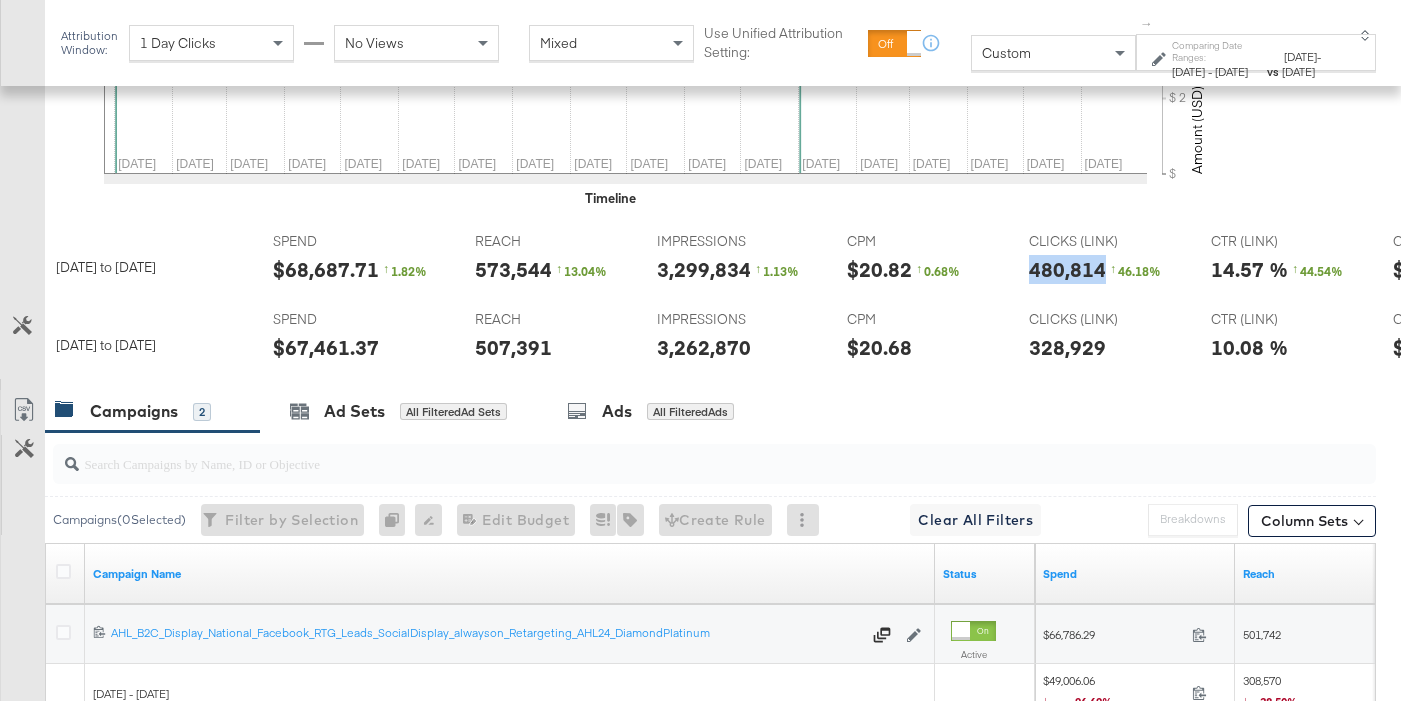 click on "480,814" at bounding box center [1067, 269] 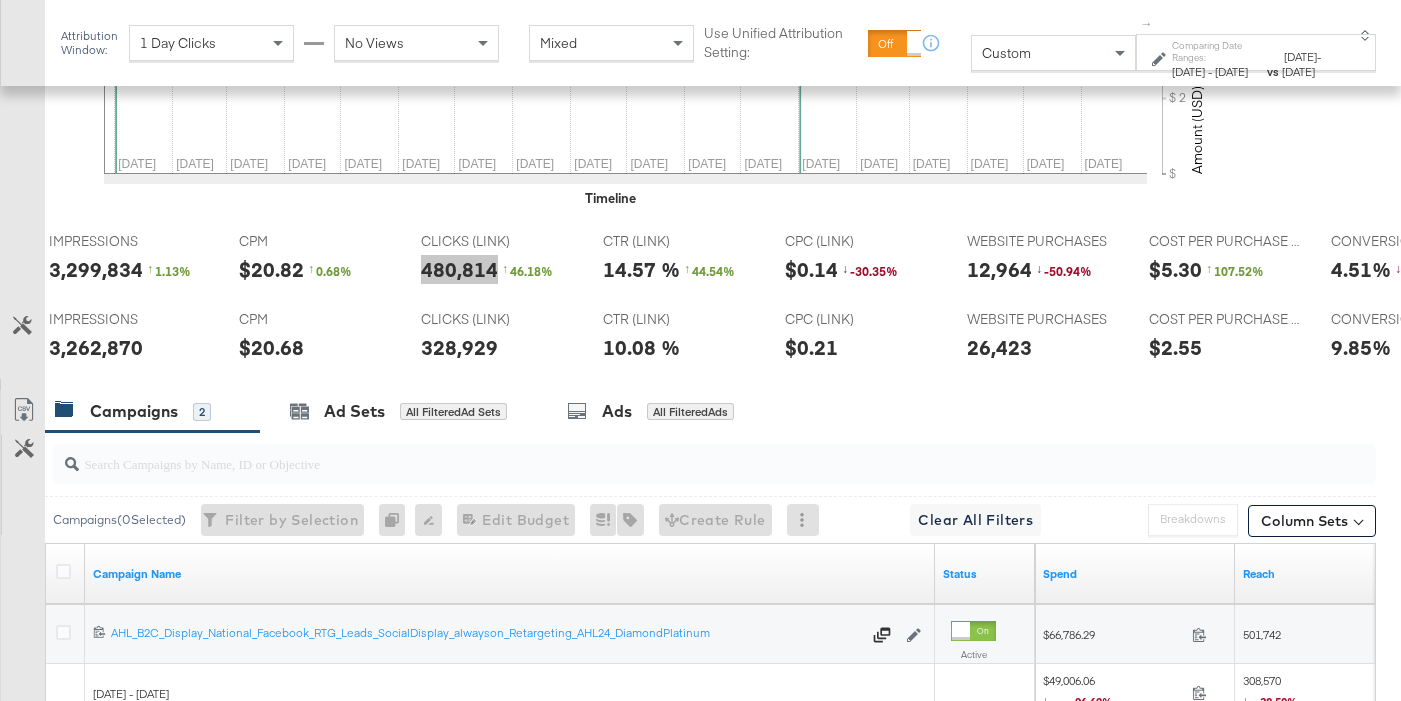scroll, scrollTop: 0, scrollLeft: 625, axis: horizontal 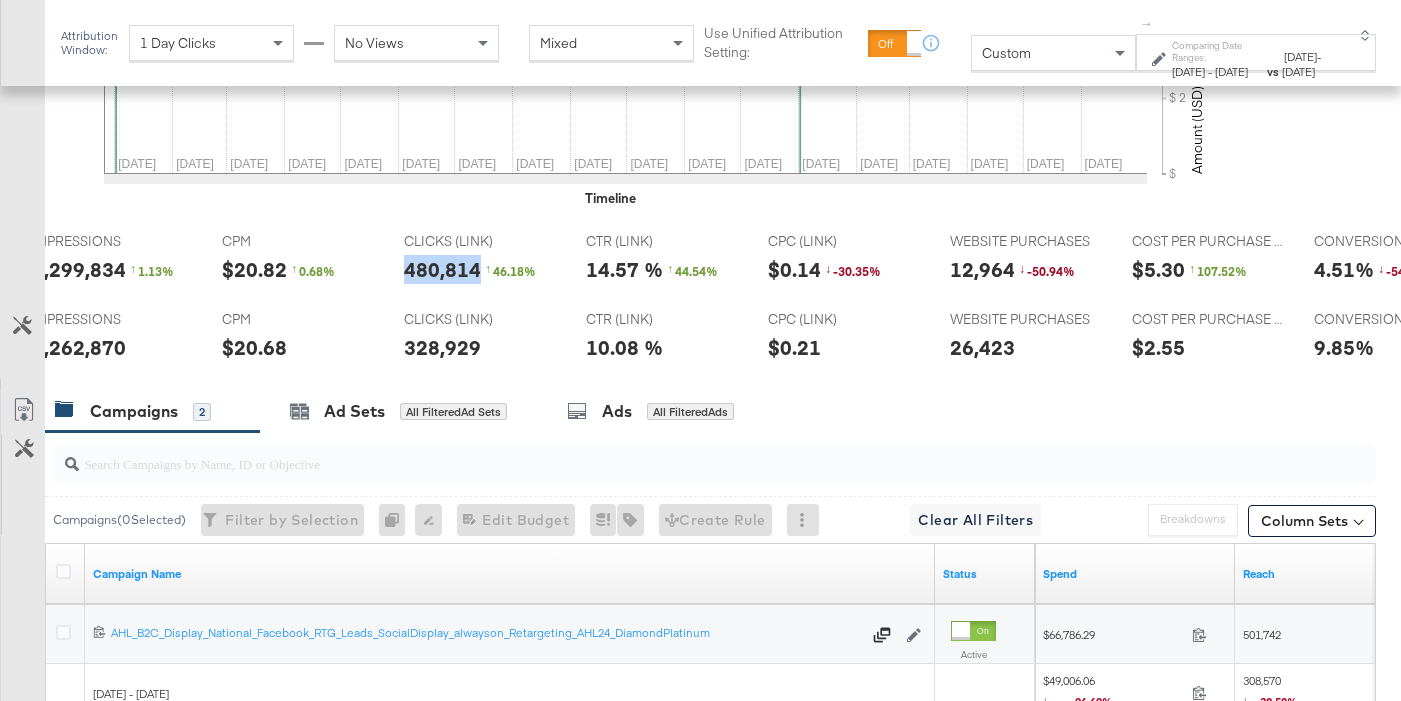 click on "12,964" at bounding box center (982, 269) 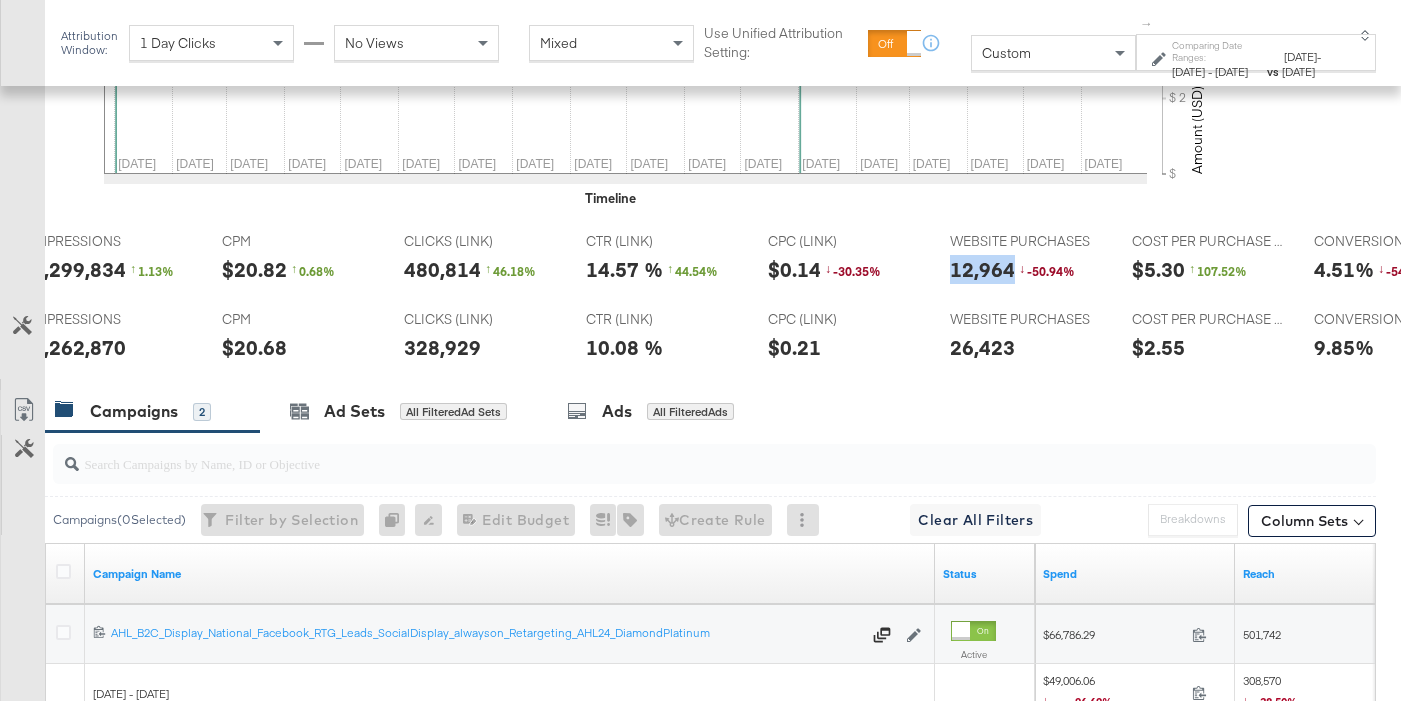 click on "12,964" at bounding box center [982, 269] 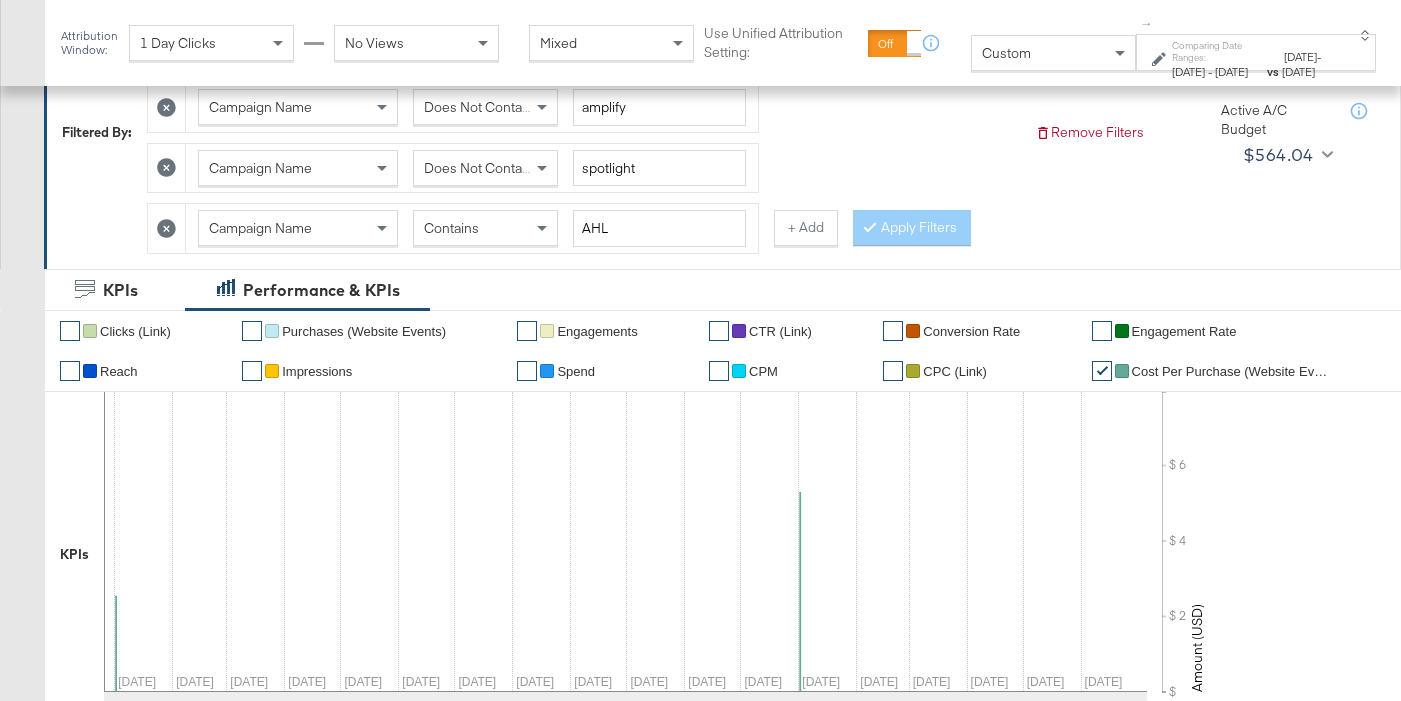 scroll, scrollTop: 329, scrollLeft: 0, axis: vertical 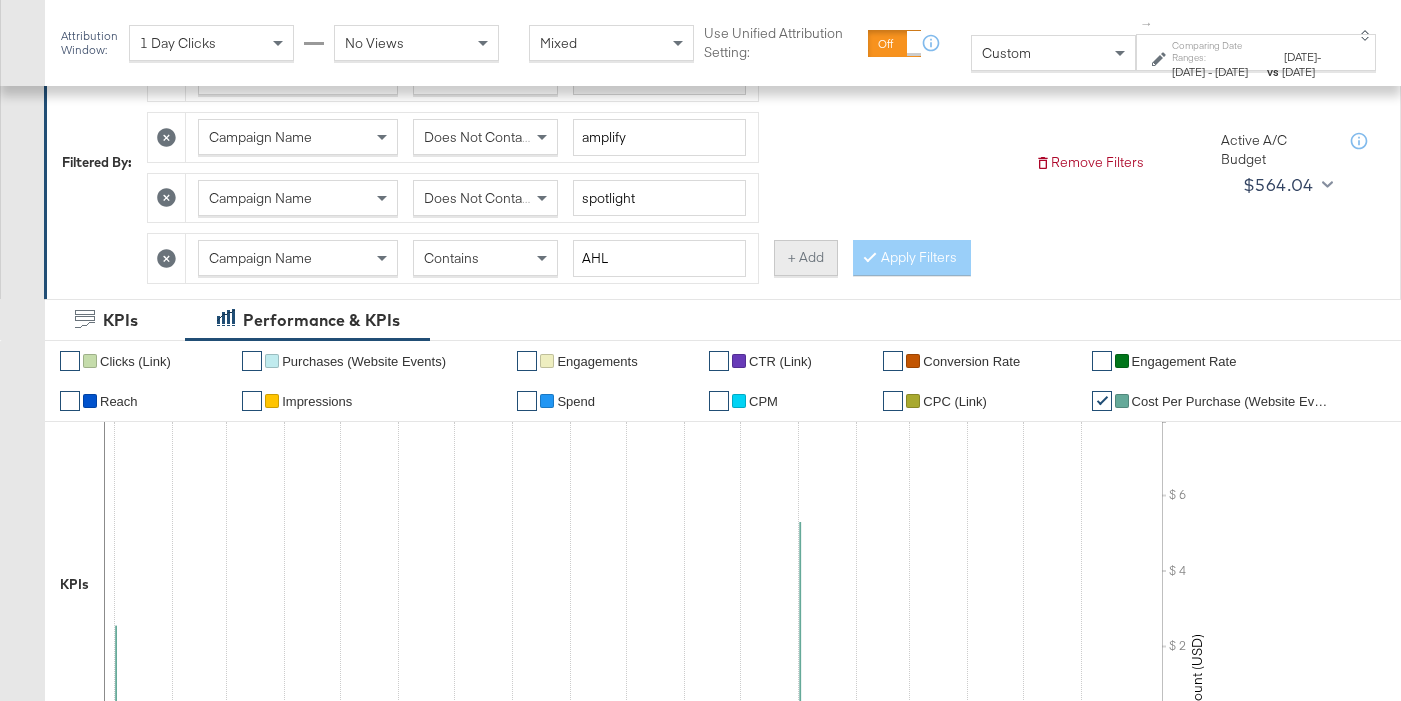 click on "+ Add" at bounding box center (806, 258) 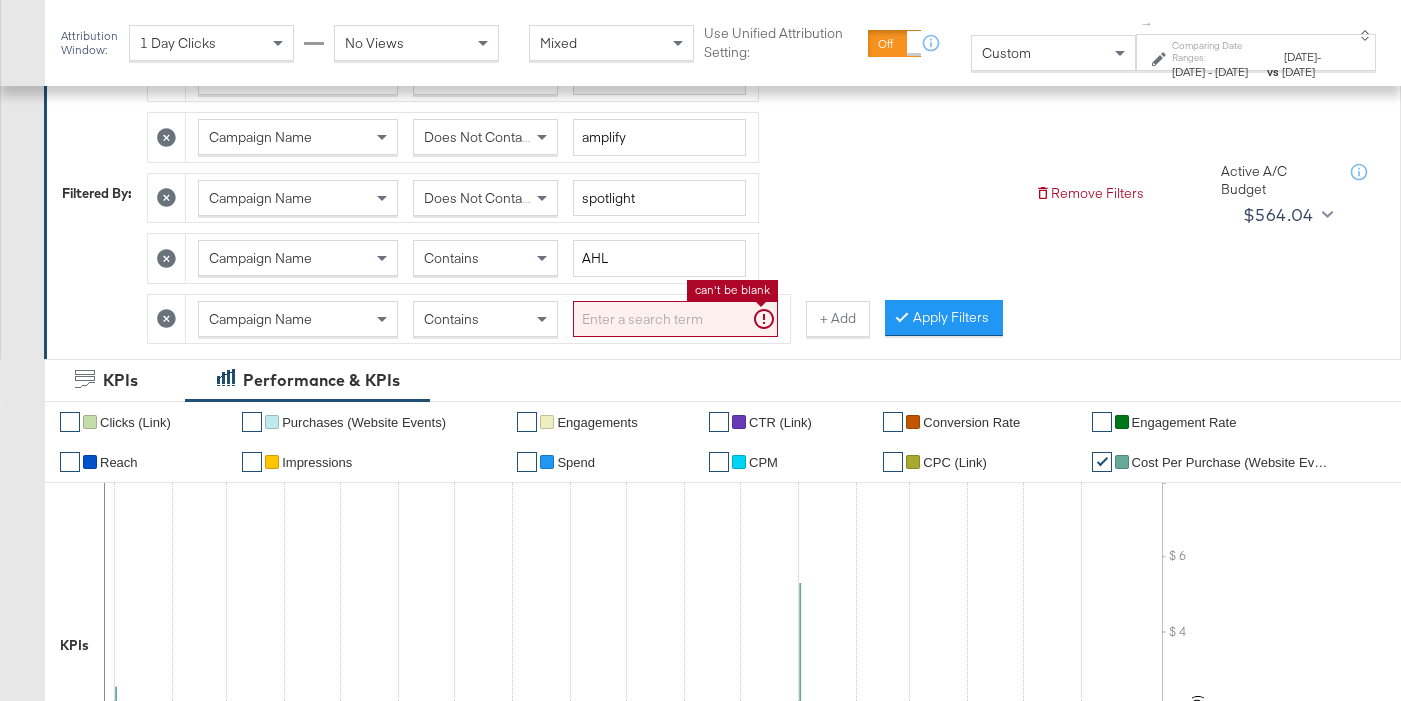 click at bounding box center (675, 319) 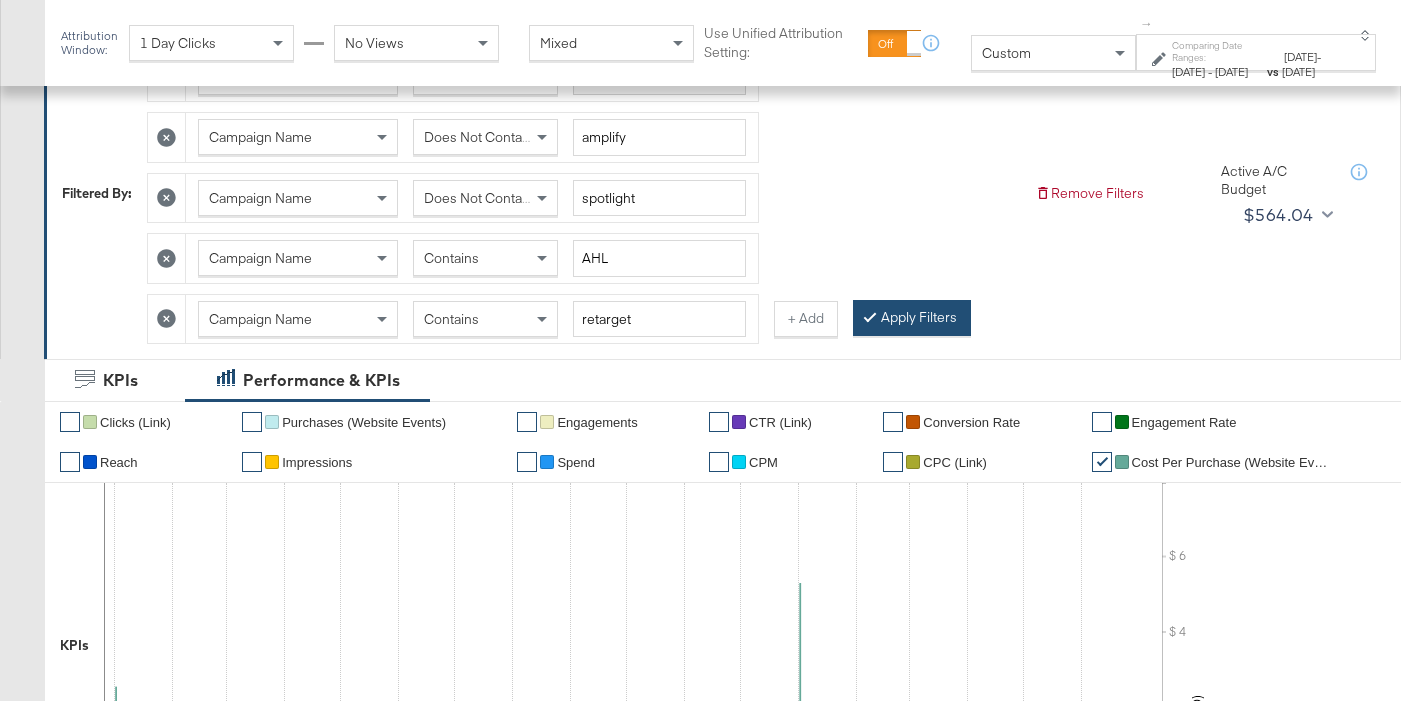 click on "Apply Filters" at bounding box center (912, 318) 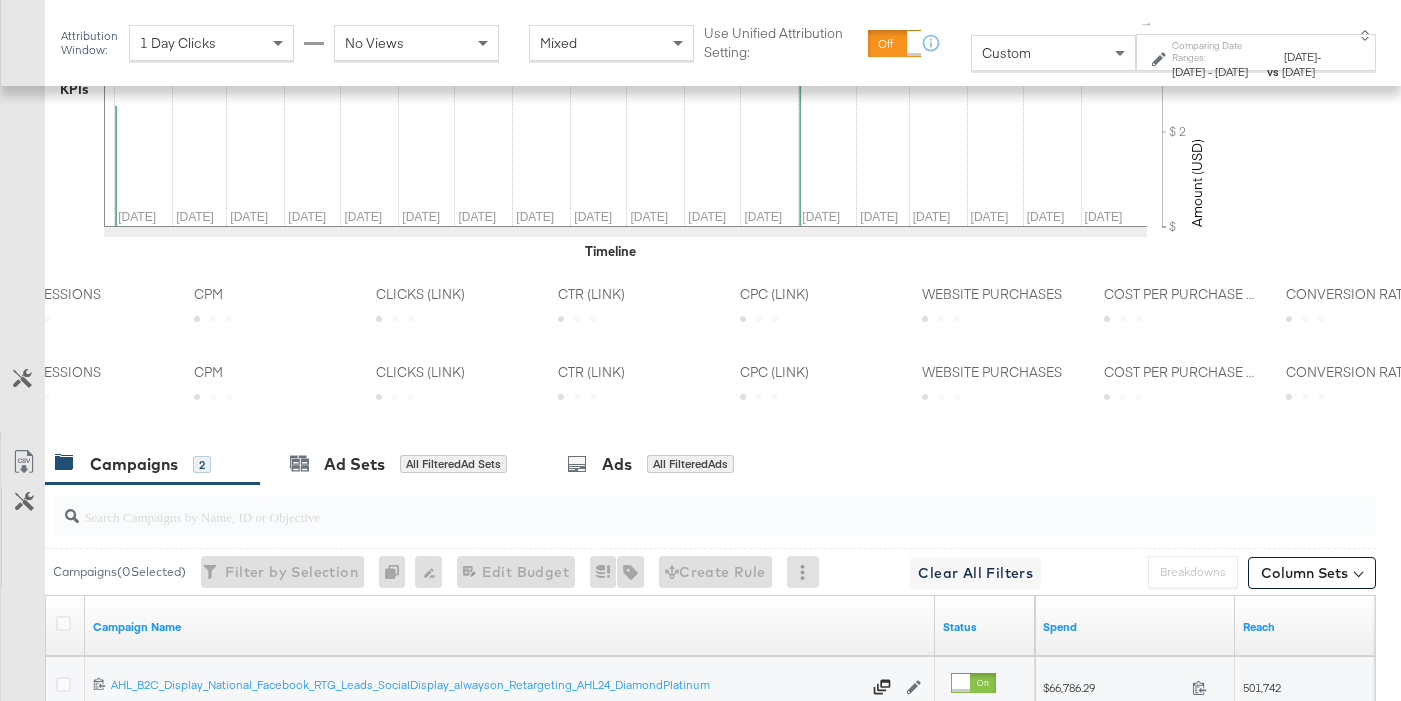 scroll, scrollTop: 902, scrollLeft: 0, axis: vertical 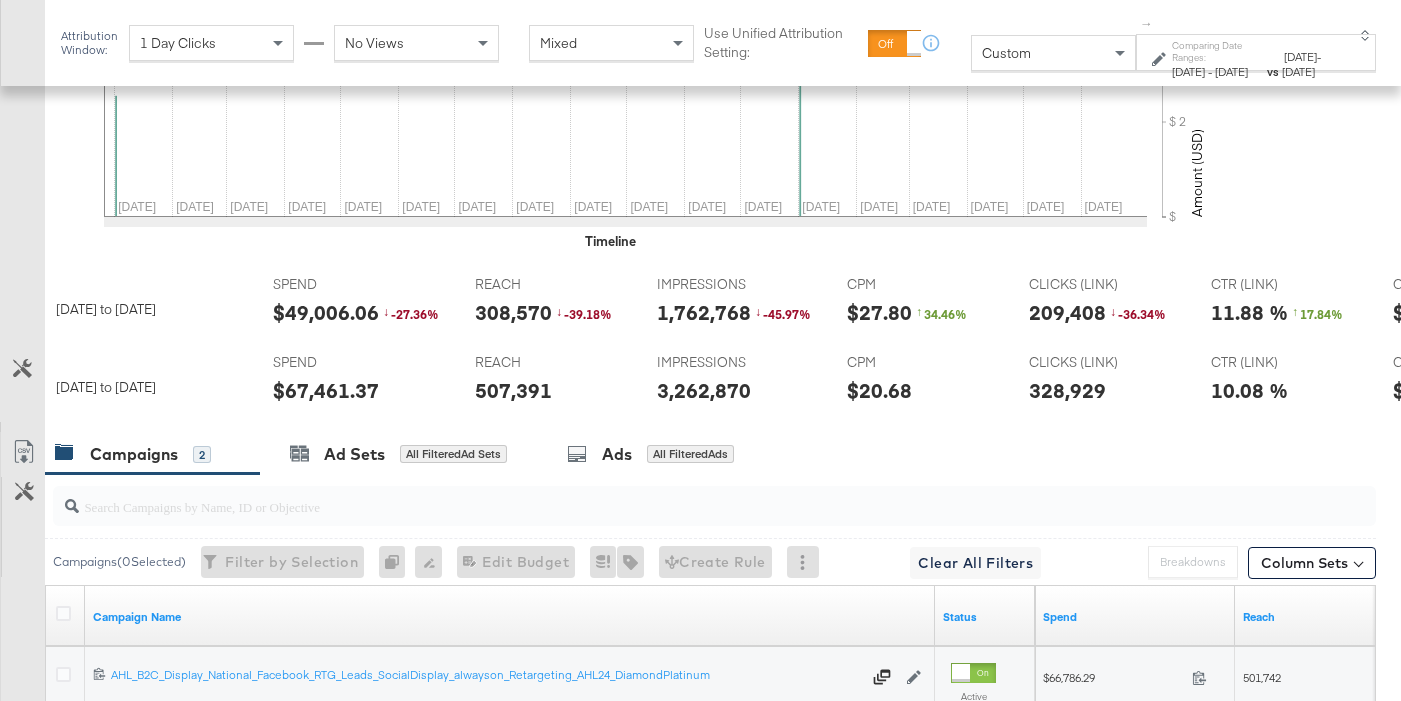 click on "$49,006.06" at bounding box center [326, 312] 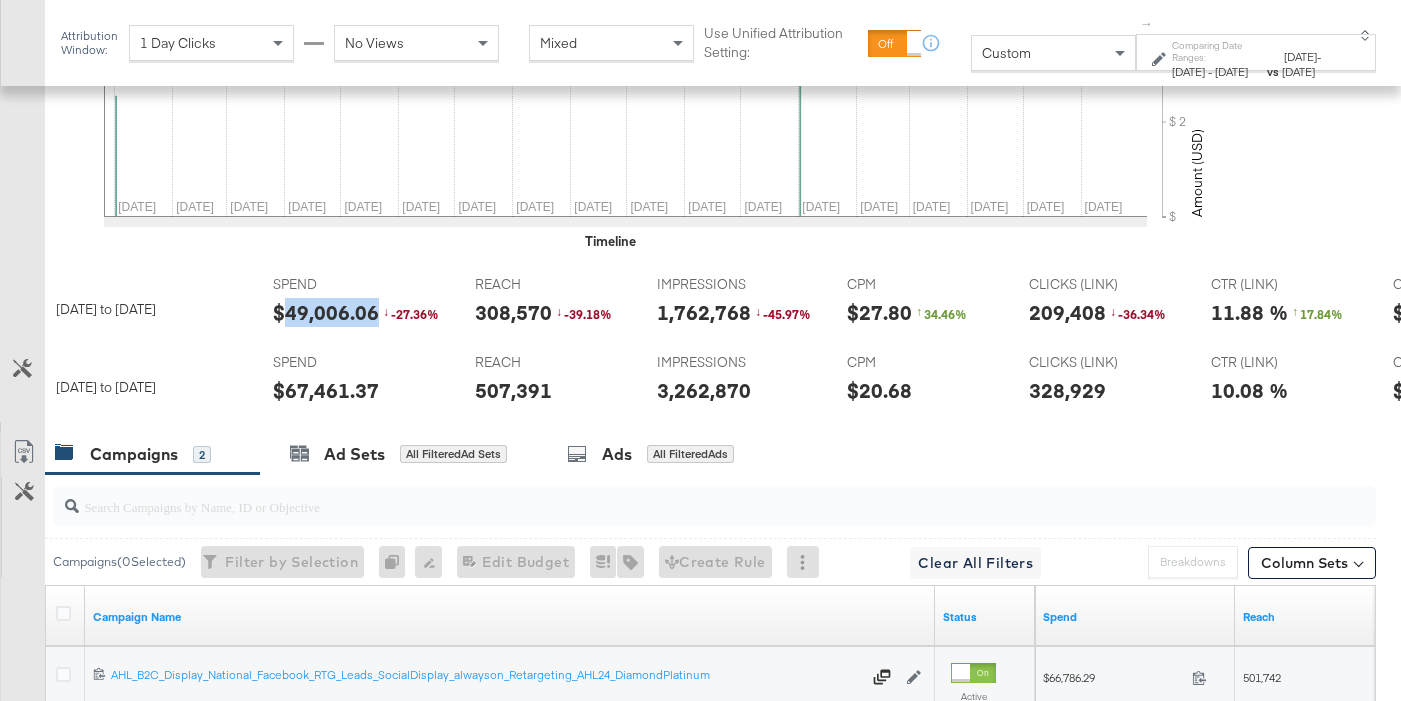click on "$49,006.06" at bounding box center (326, 312) 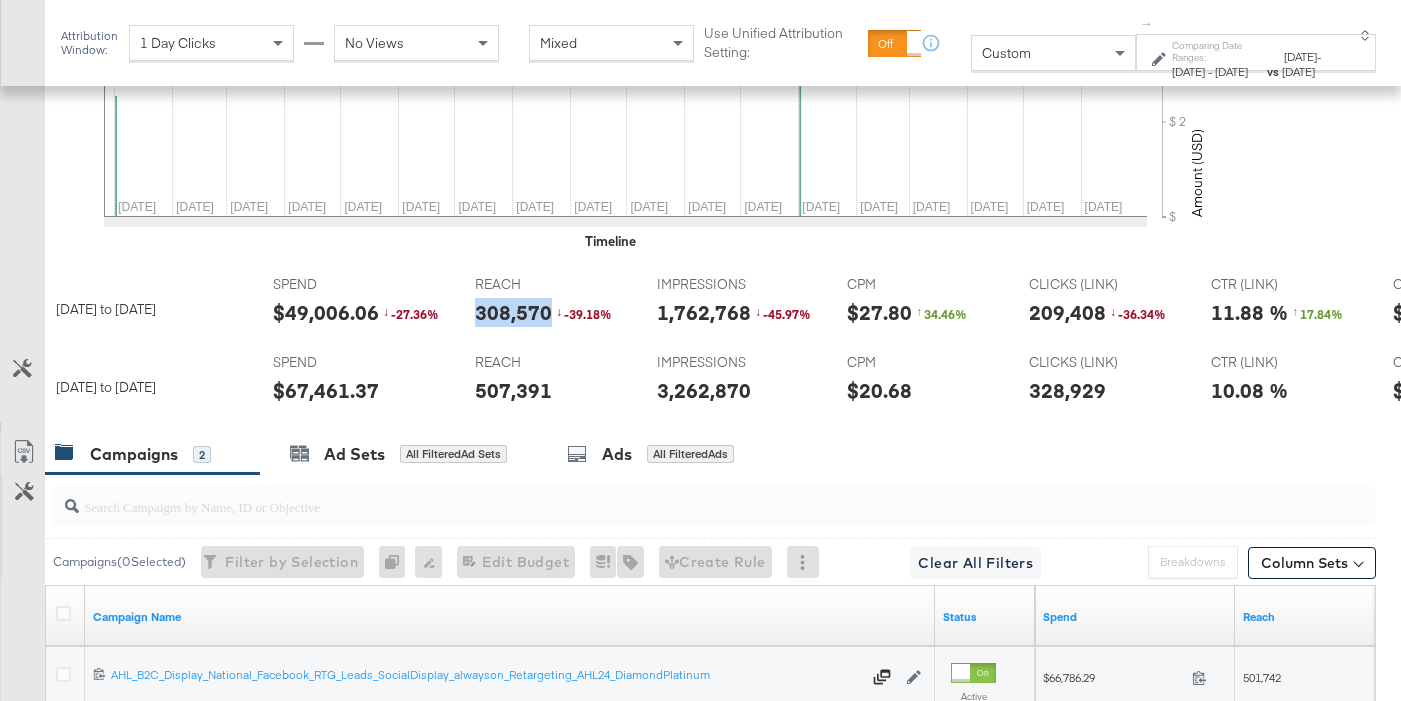 click on "308,570" at bounding box center [513, 312] 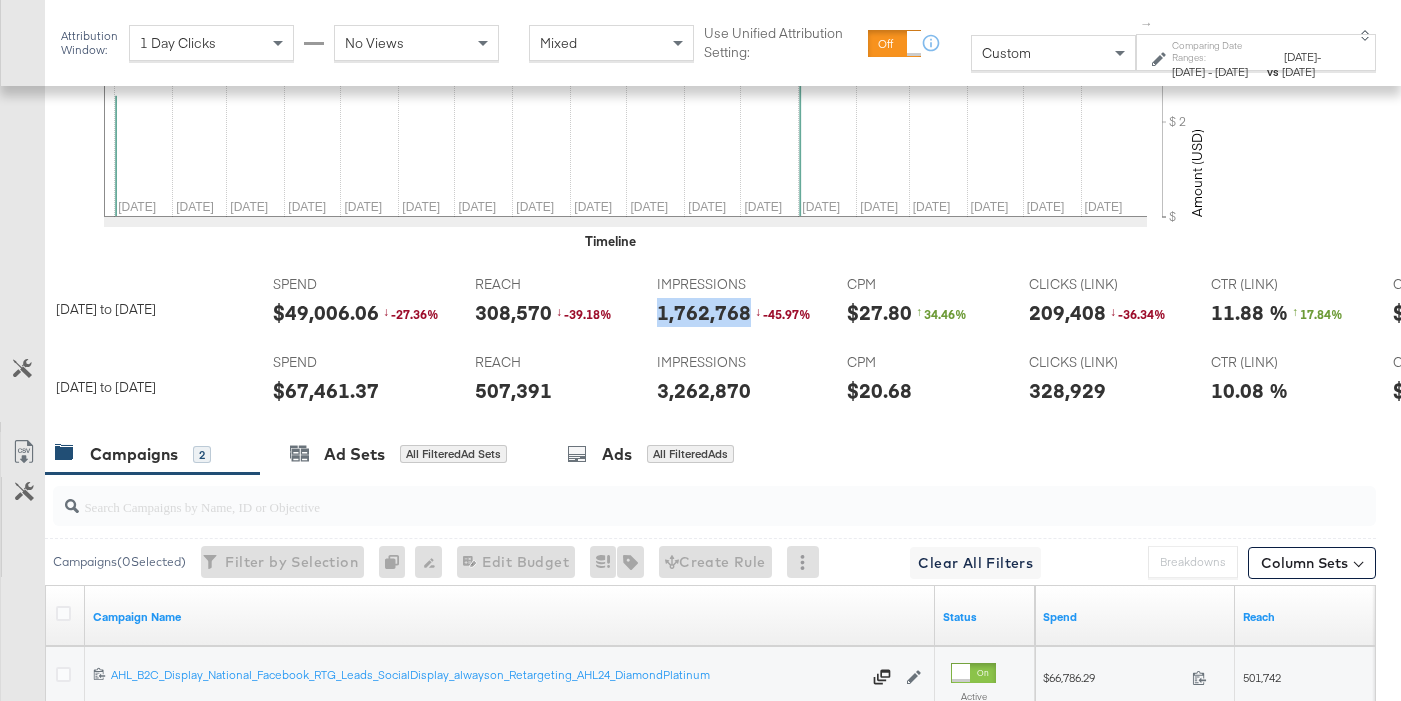 click on "1,762,768" at bounding box center [704, 312] 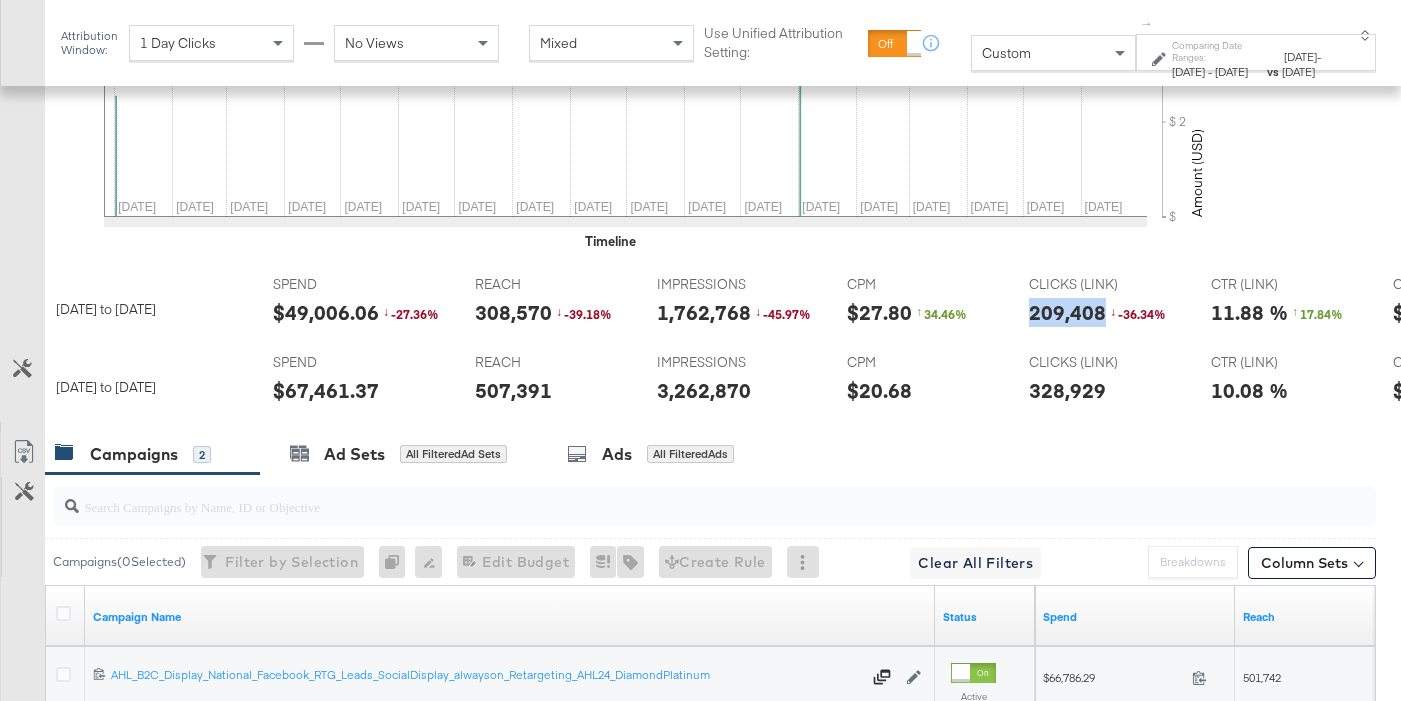 click on "209,408" at bounding box center (1067, 312) 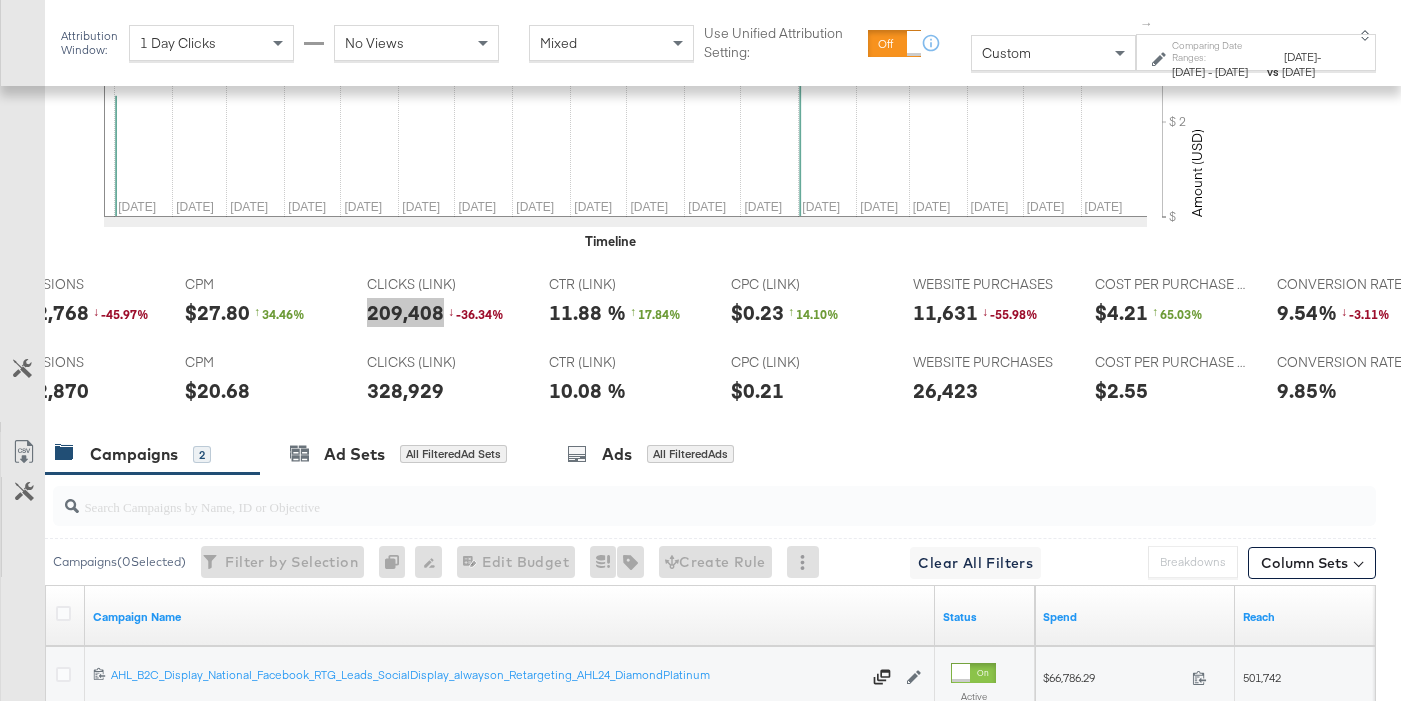 scroll, scrollTop: 0, scrollLeft: 683, axis: horizontal 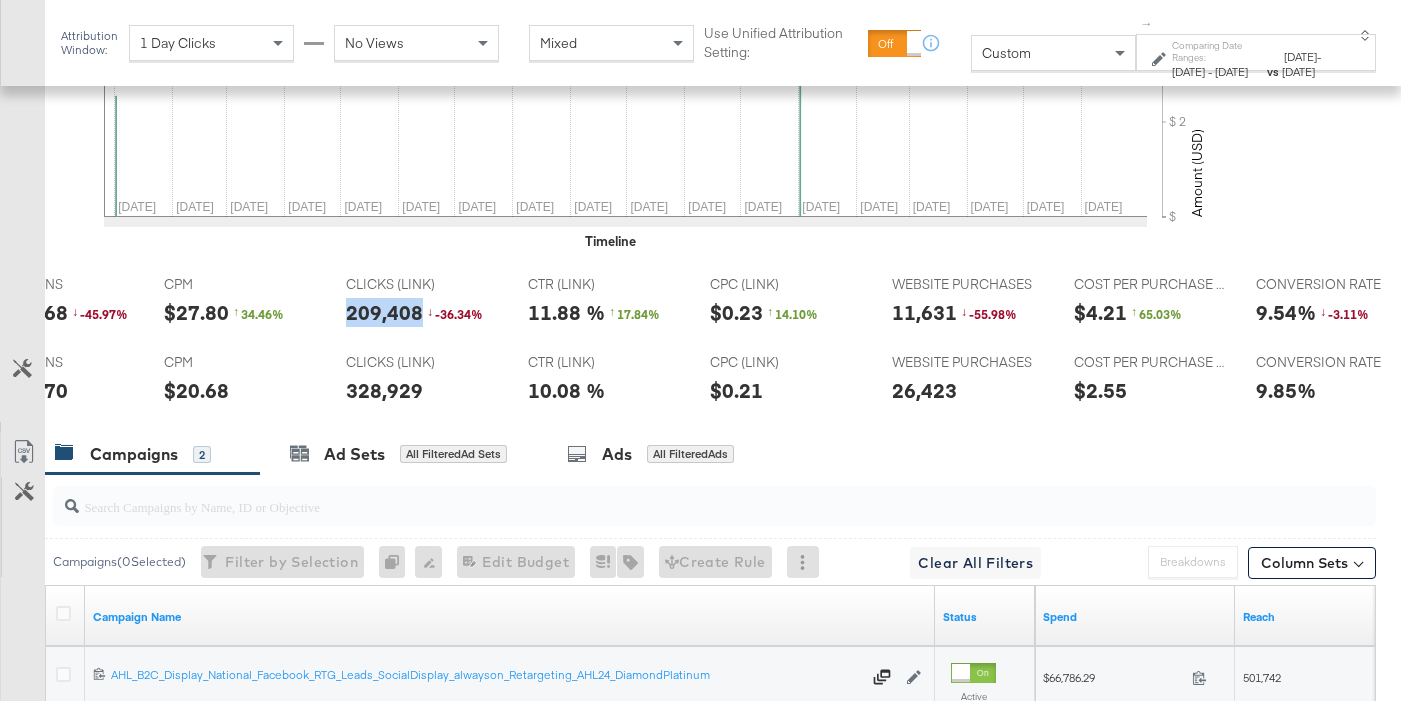 click on "11,631" at bounding box center [924, 312] 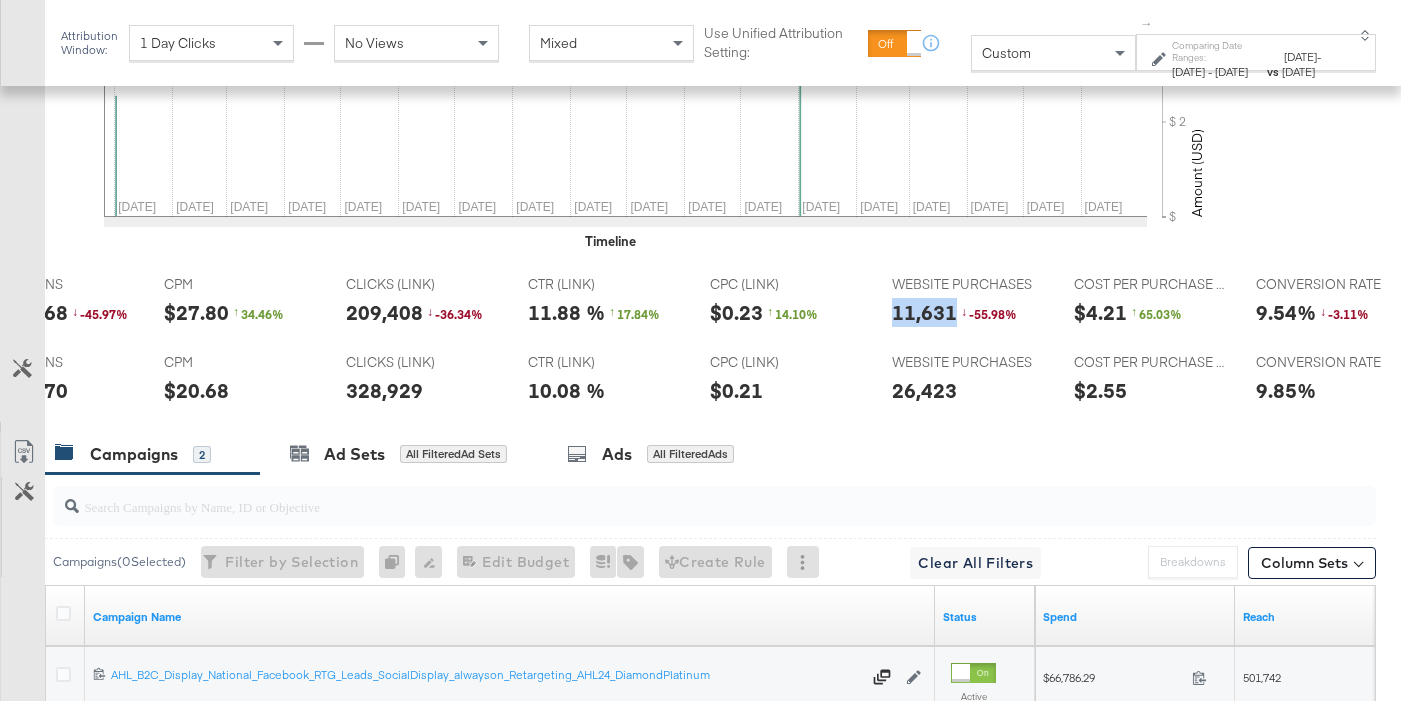 click on "11,631" at bounding box center [924, 312] 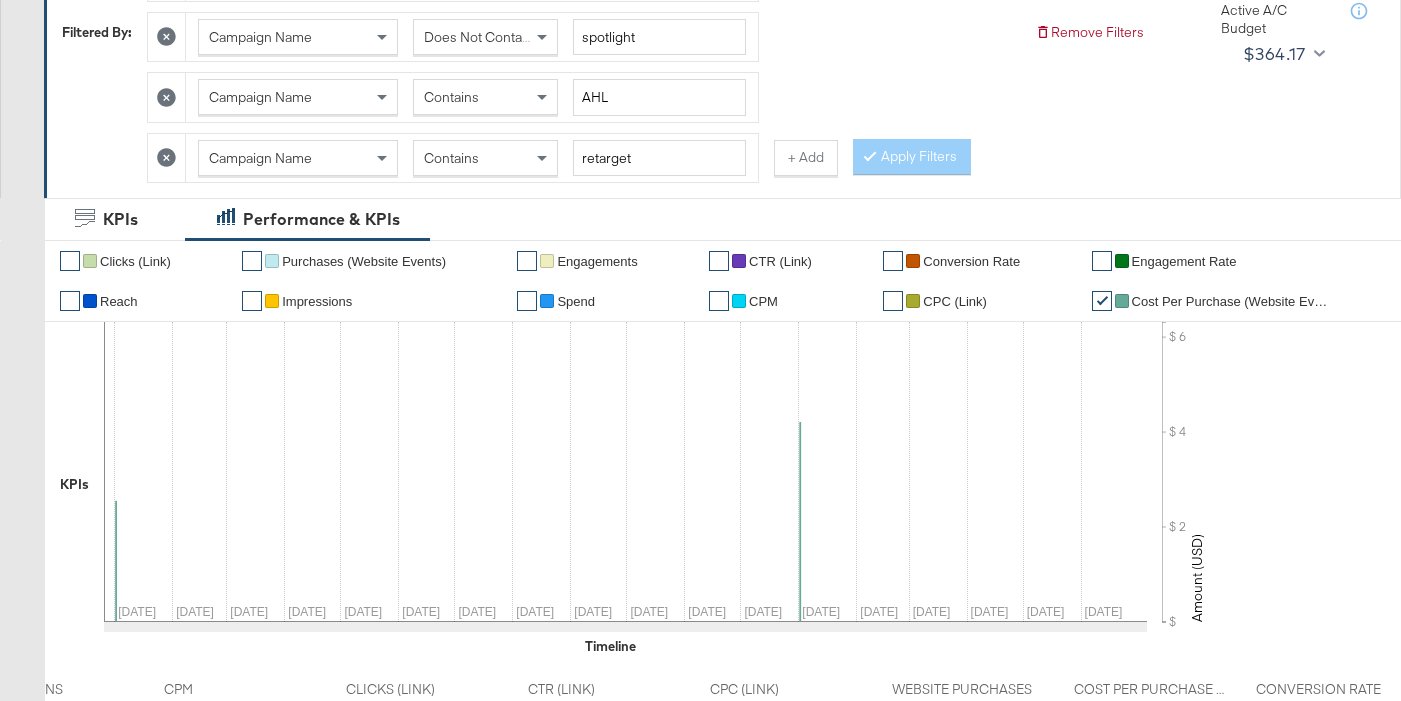 scroll, scrollTop: 185, scrollLeft: 0, axis: vertical 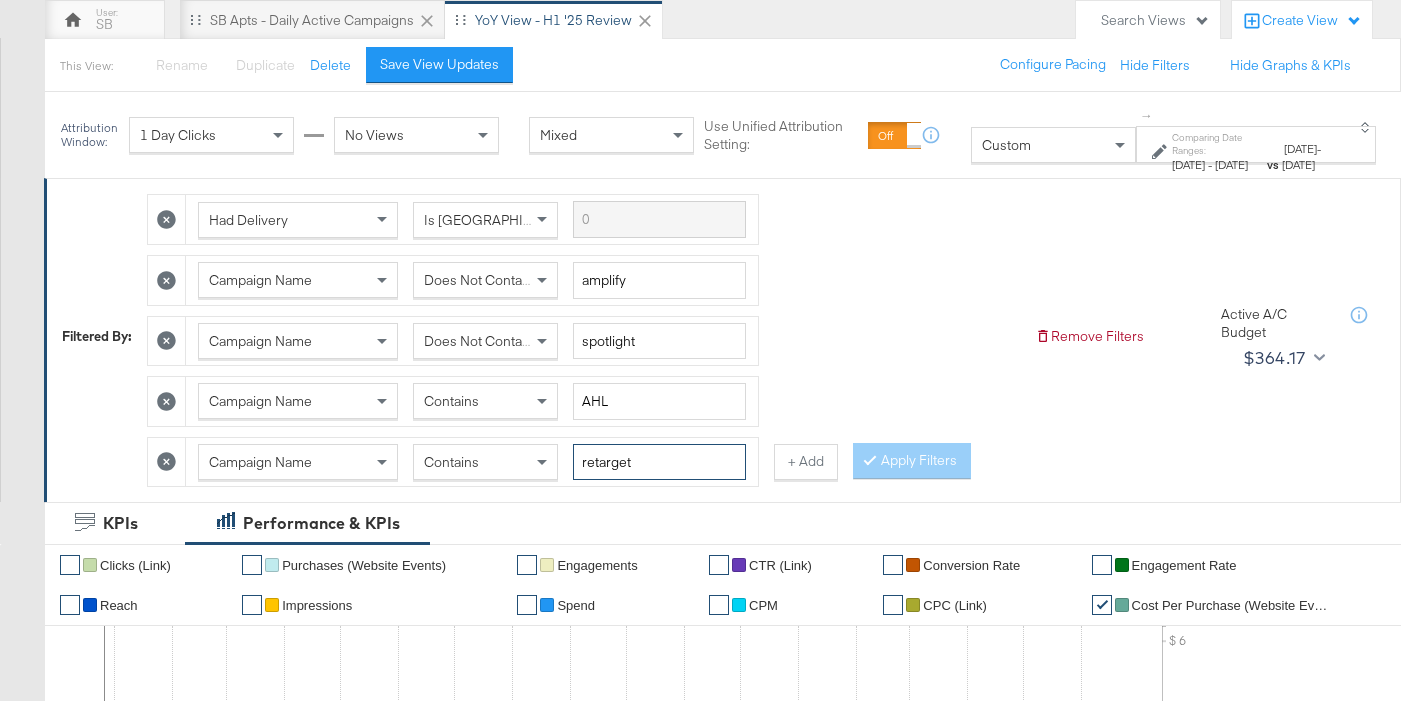 click on "retarget" at bounding box center [659, 462] 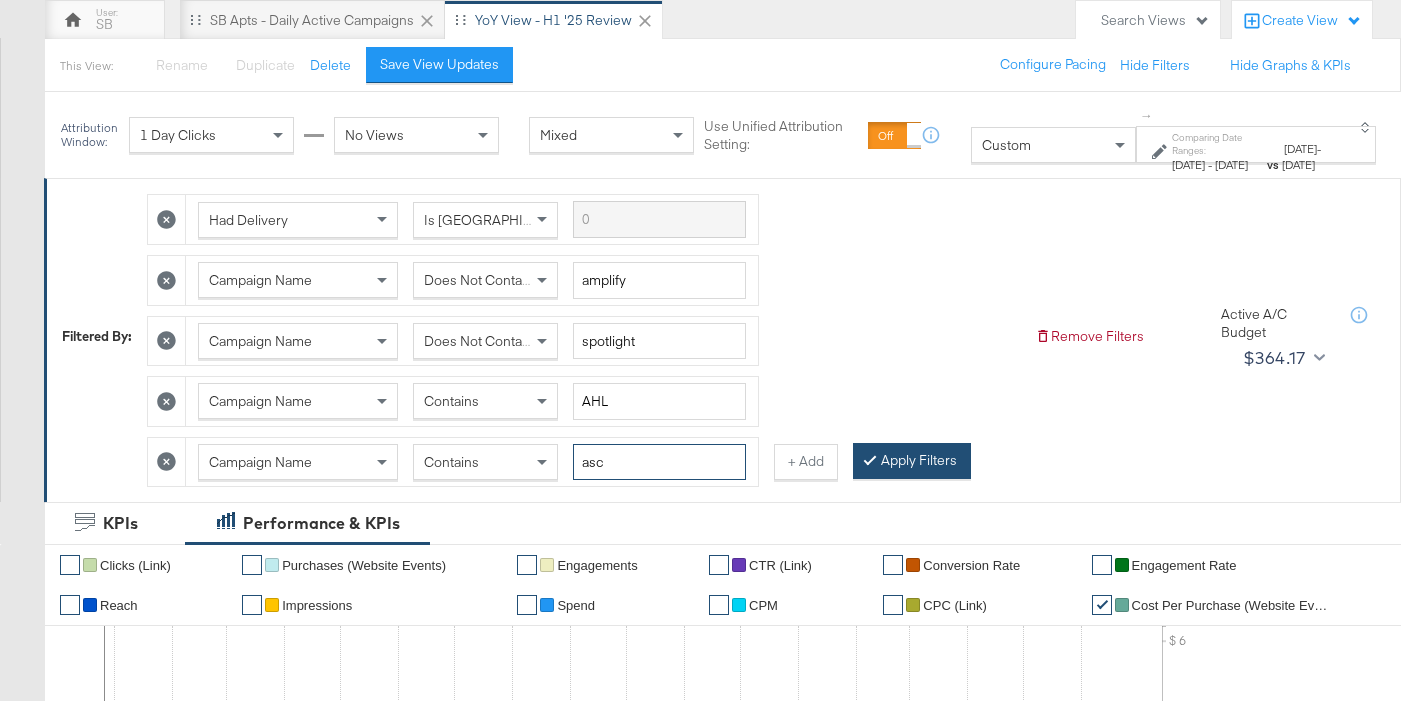 type on "asc" 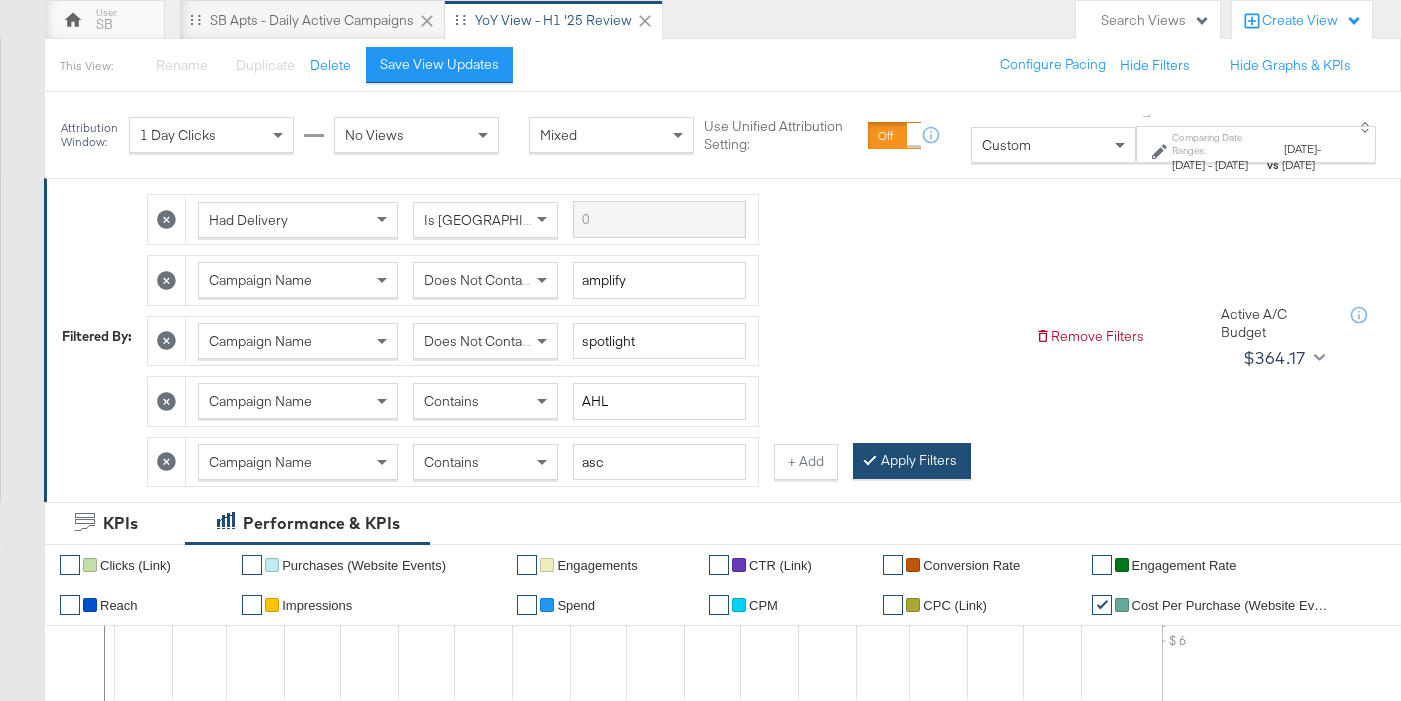 click on "Apply Filters" at bounding box center (912, 461) 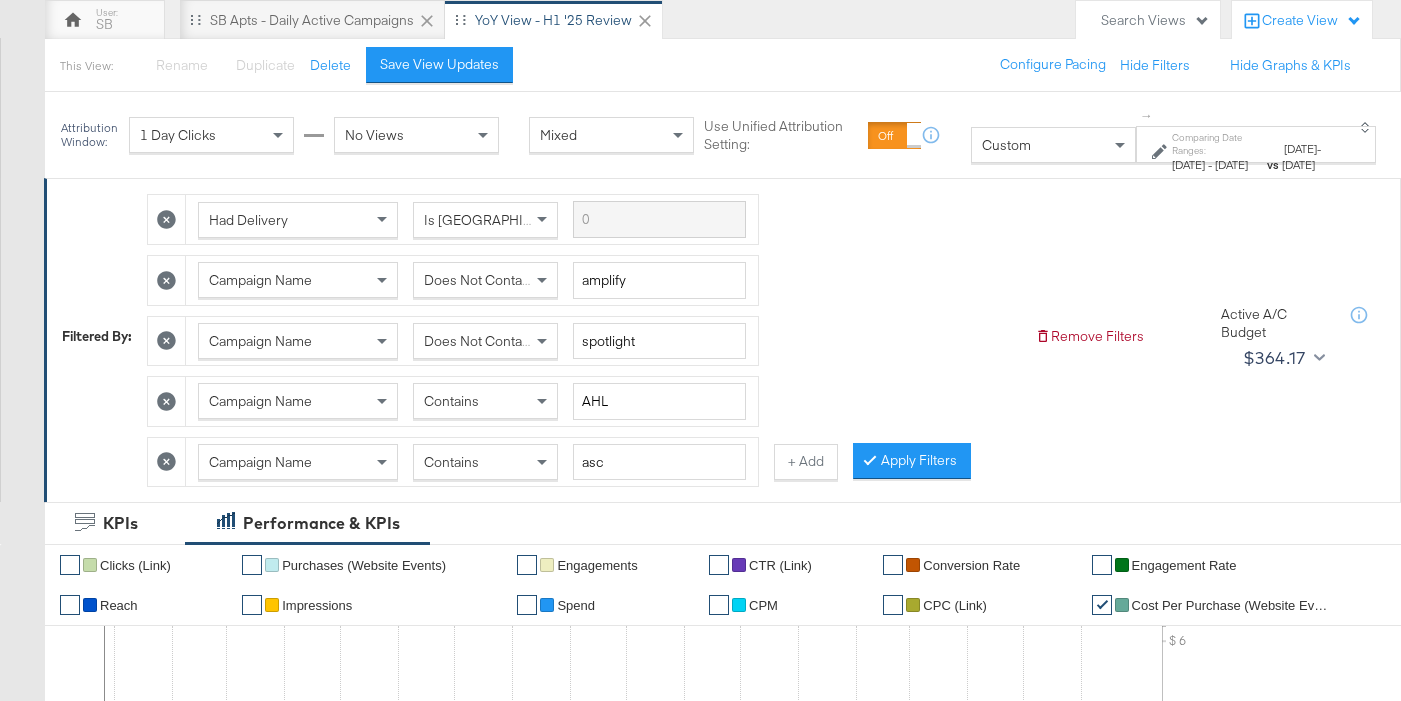 click on "[DATE]" at bounding box center [1188, 164] 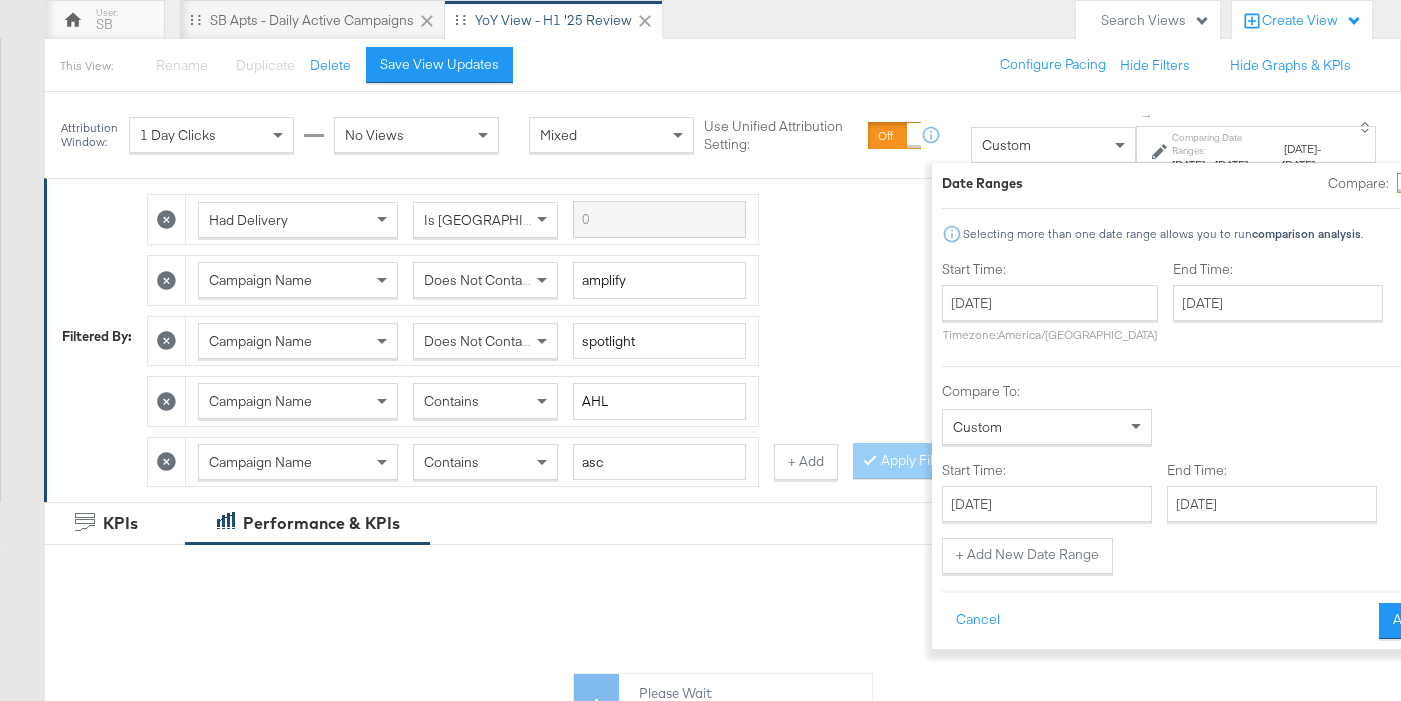 click at bounding box center (1407, 183) 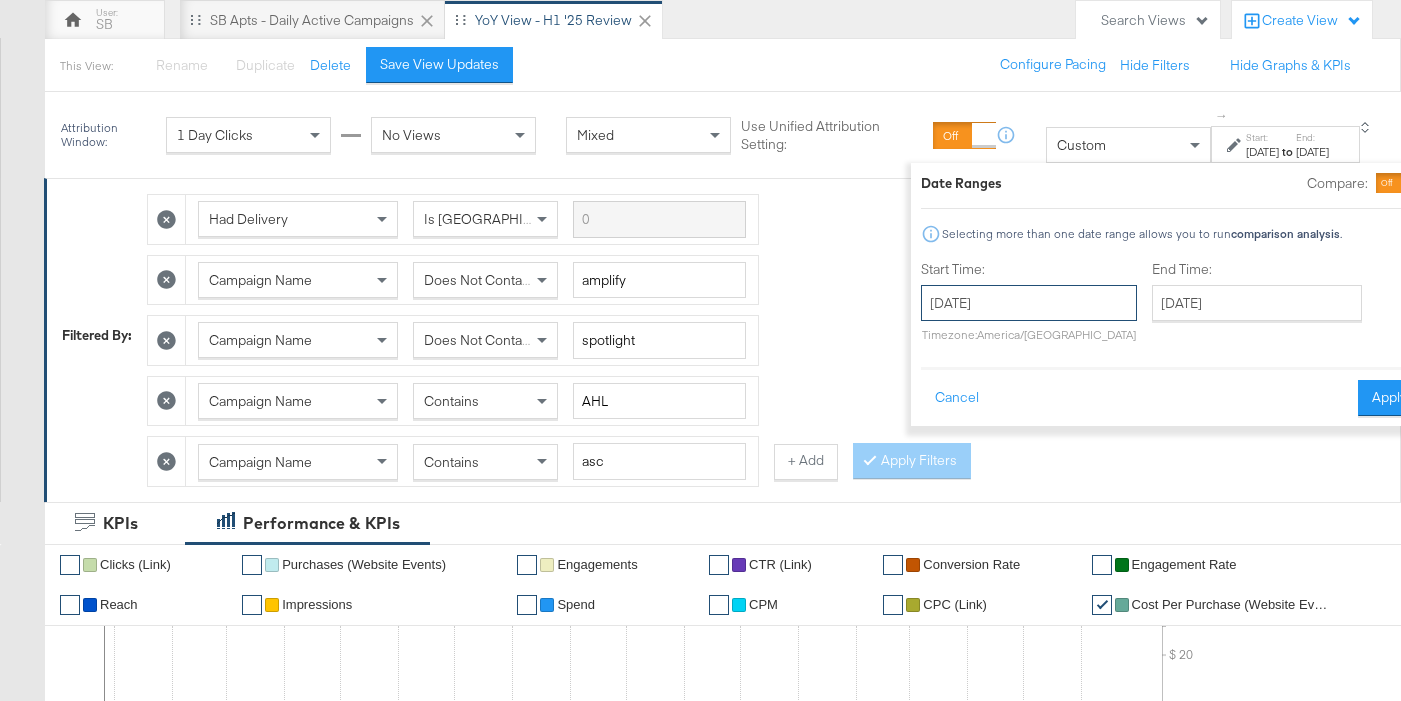 click on "[DATE]" at bounding box center (1029, 303) 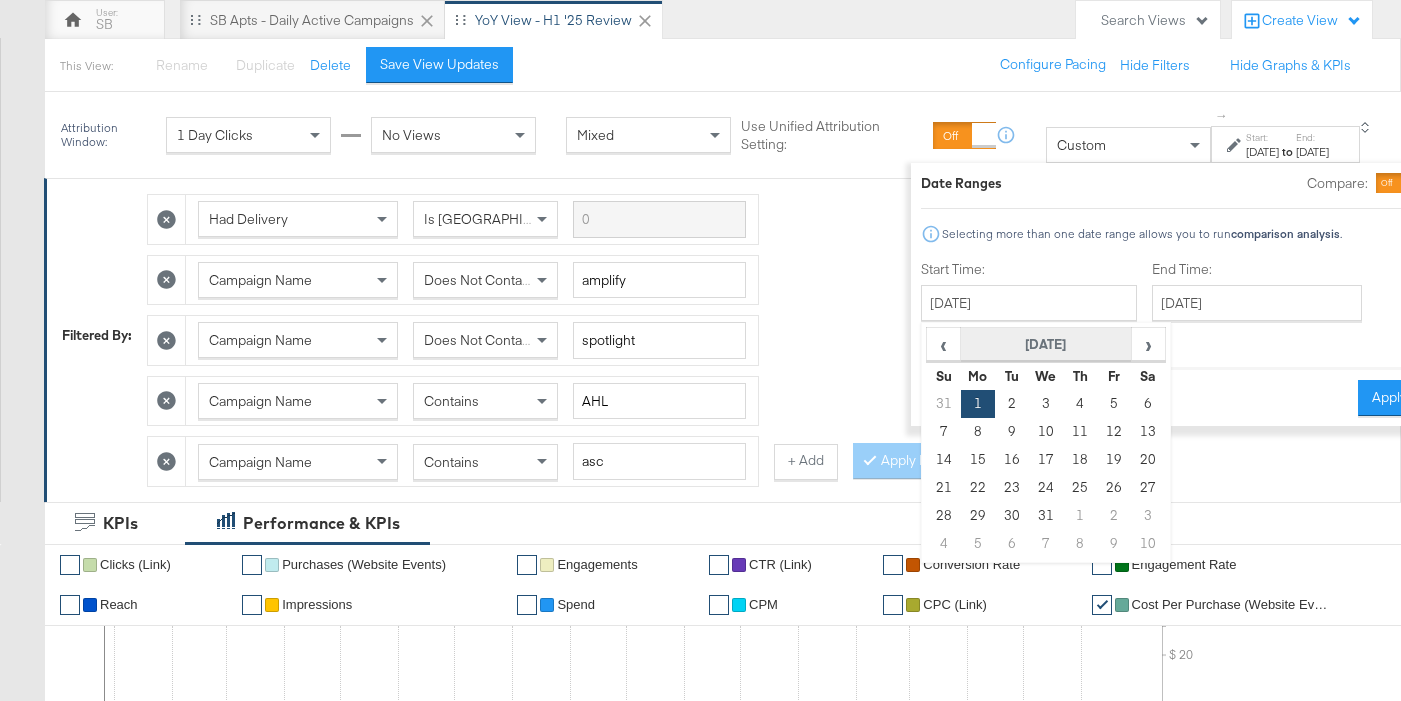 click on "[DATE]" at bounding box center [1046, 345] 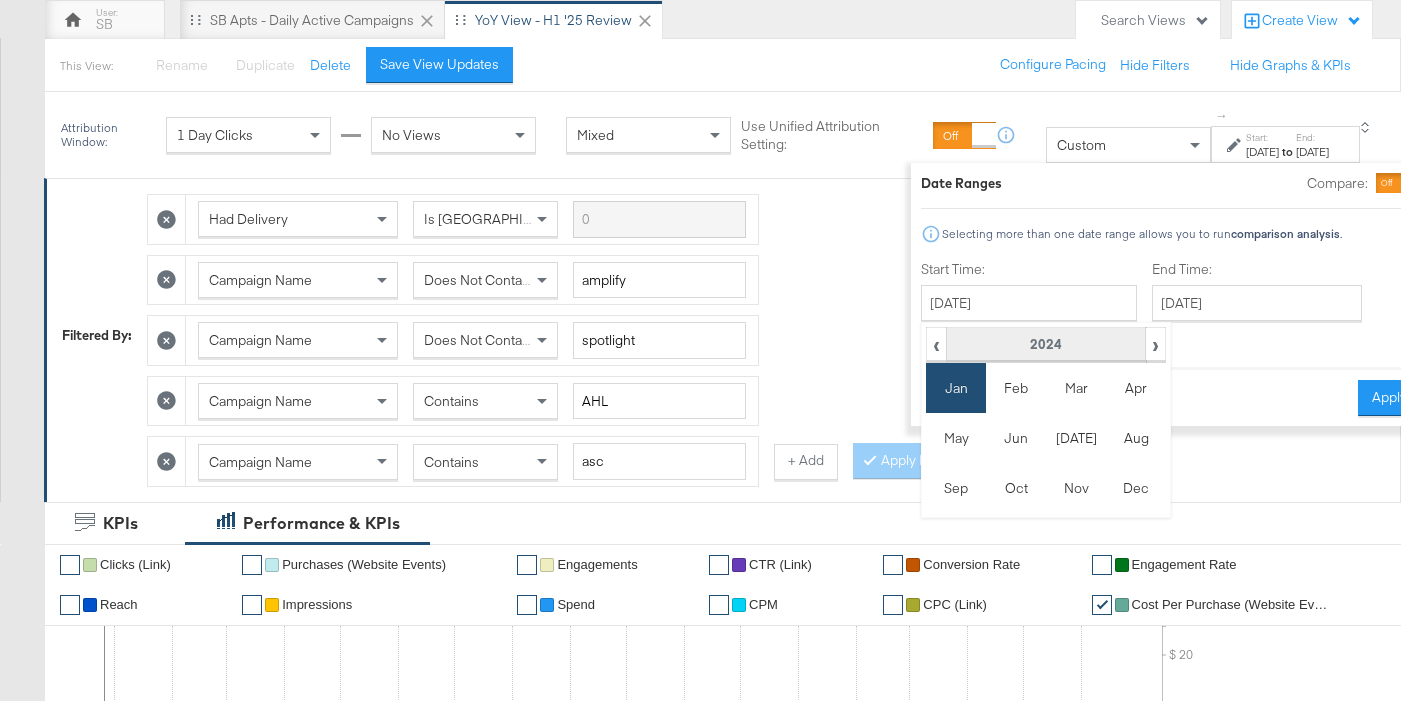 click on "2024" at bounding box center (1045, 345) 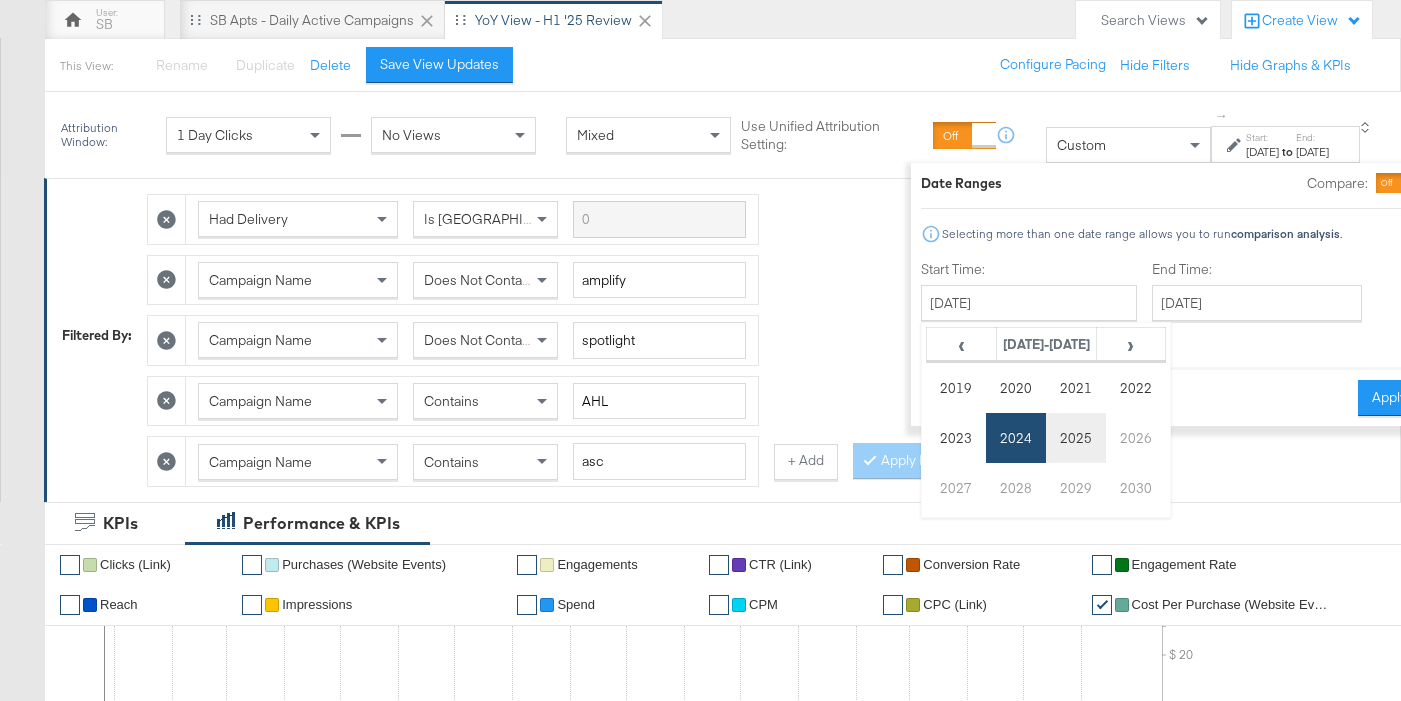 click on "2025" at bounding box center [1076, 438] 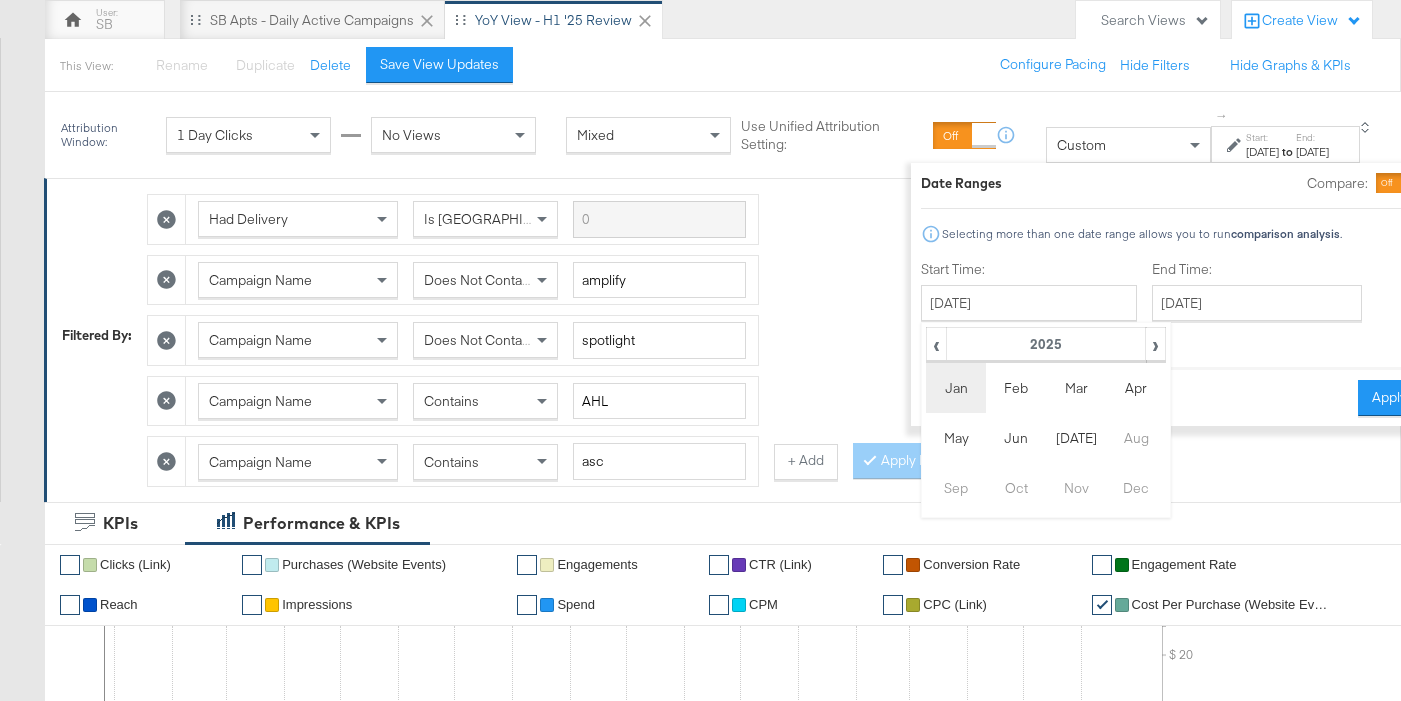 click on "Jan" at bounding box center [956, 388] 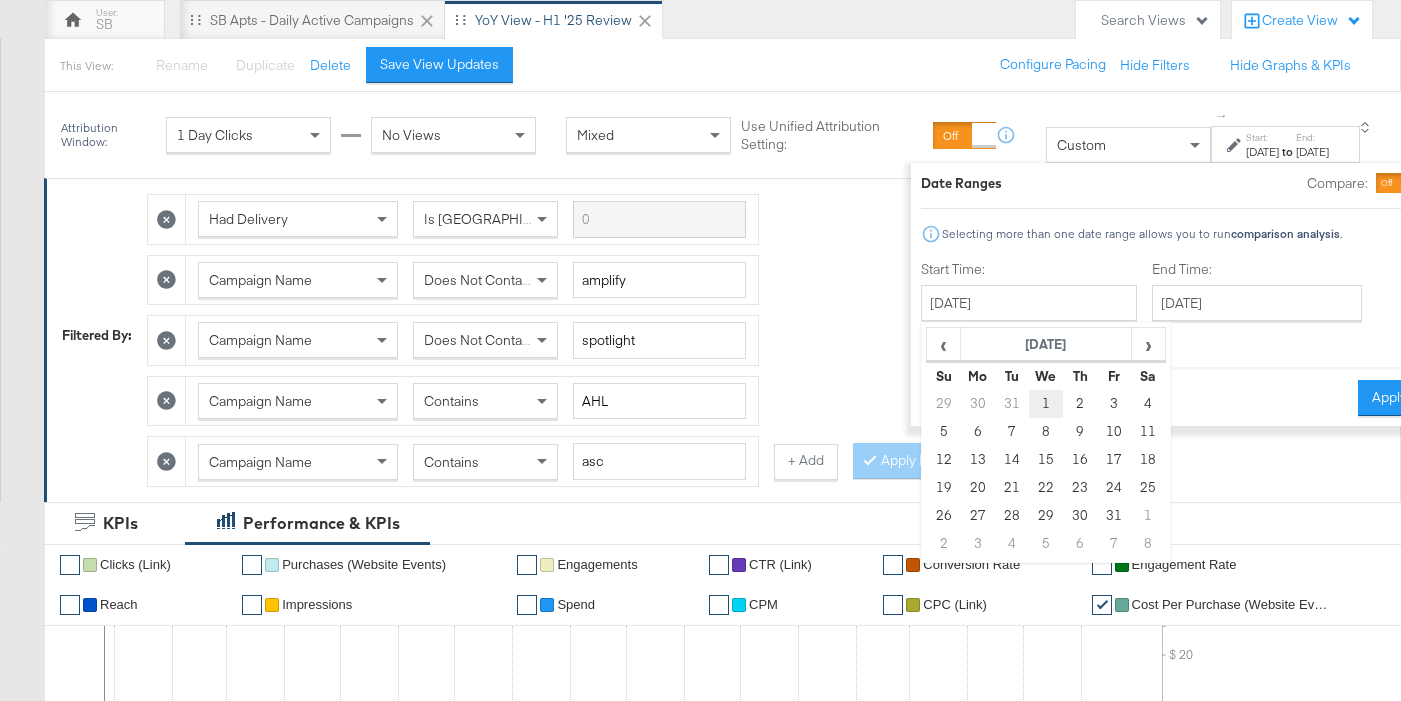 click on "1" at bounding box center [1046, 404] 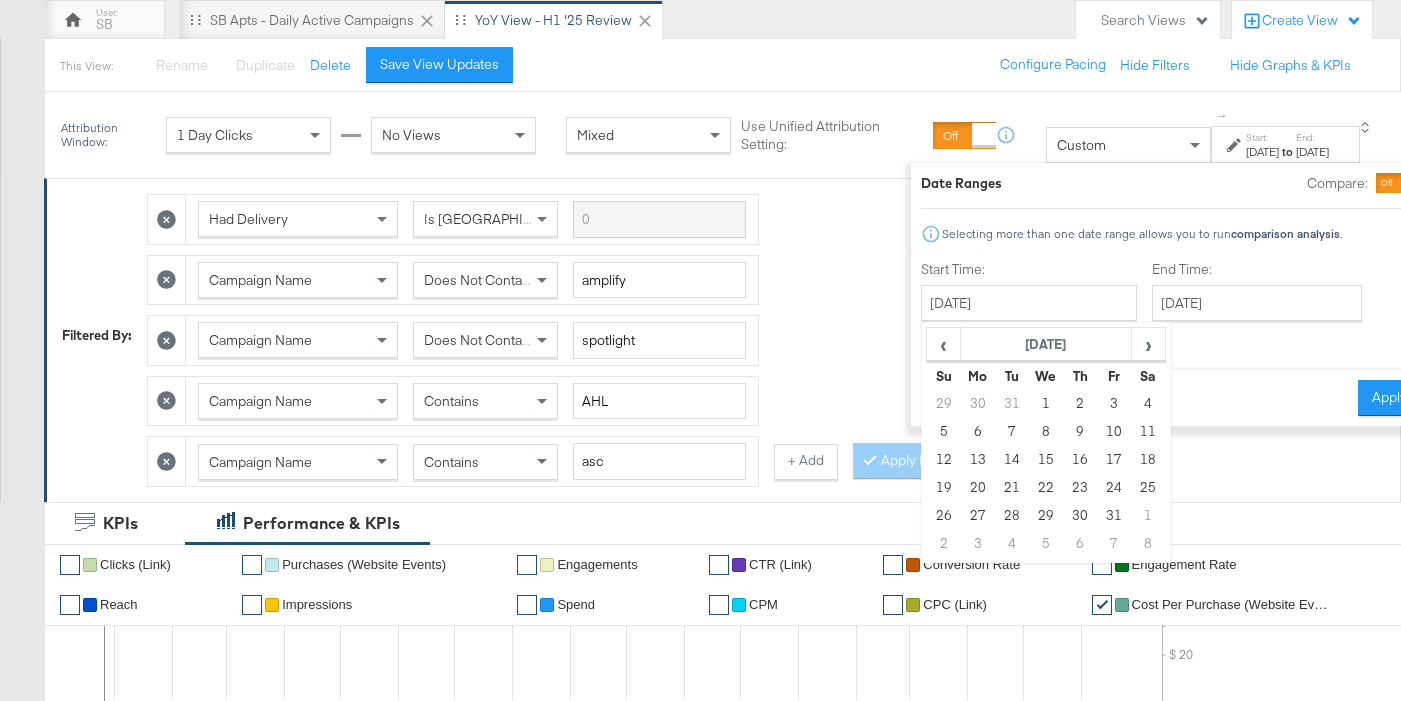 type on "[DATE]" 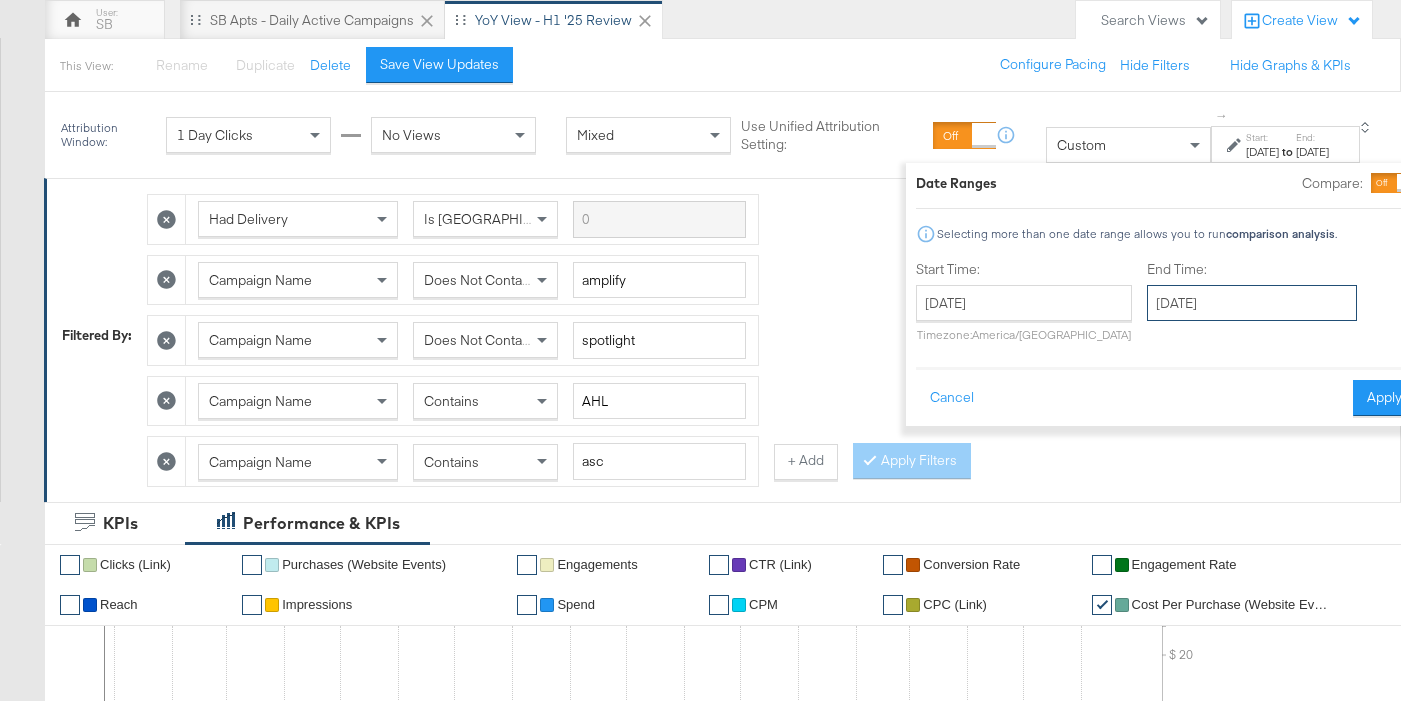 click on "[DATE]" at bounding box center (1252, 303) 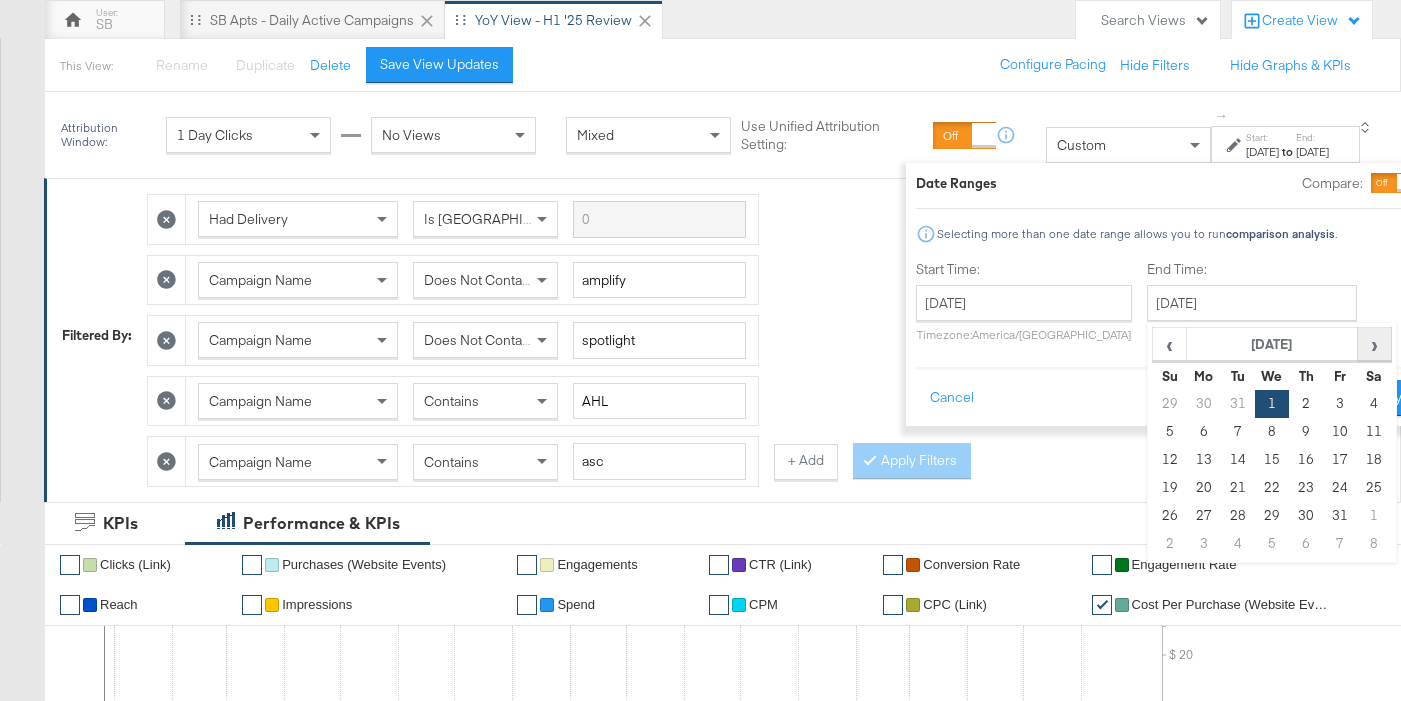 click on "›" at bounding box center [1374, 344] 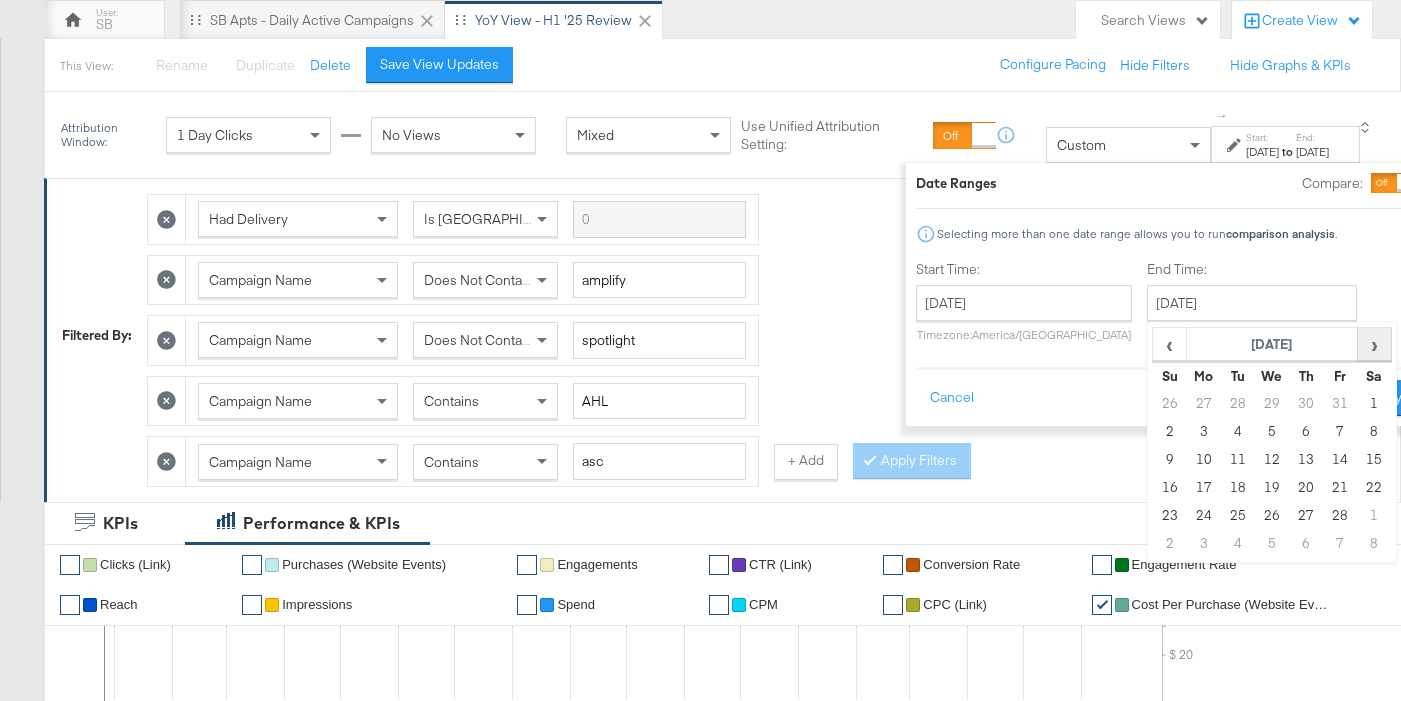 click on "›" at bounding box center (1374, 344) 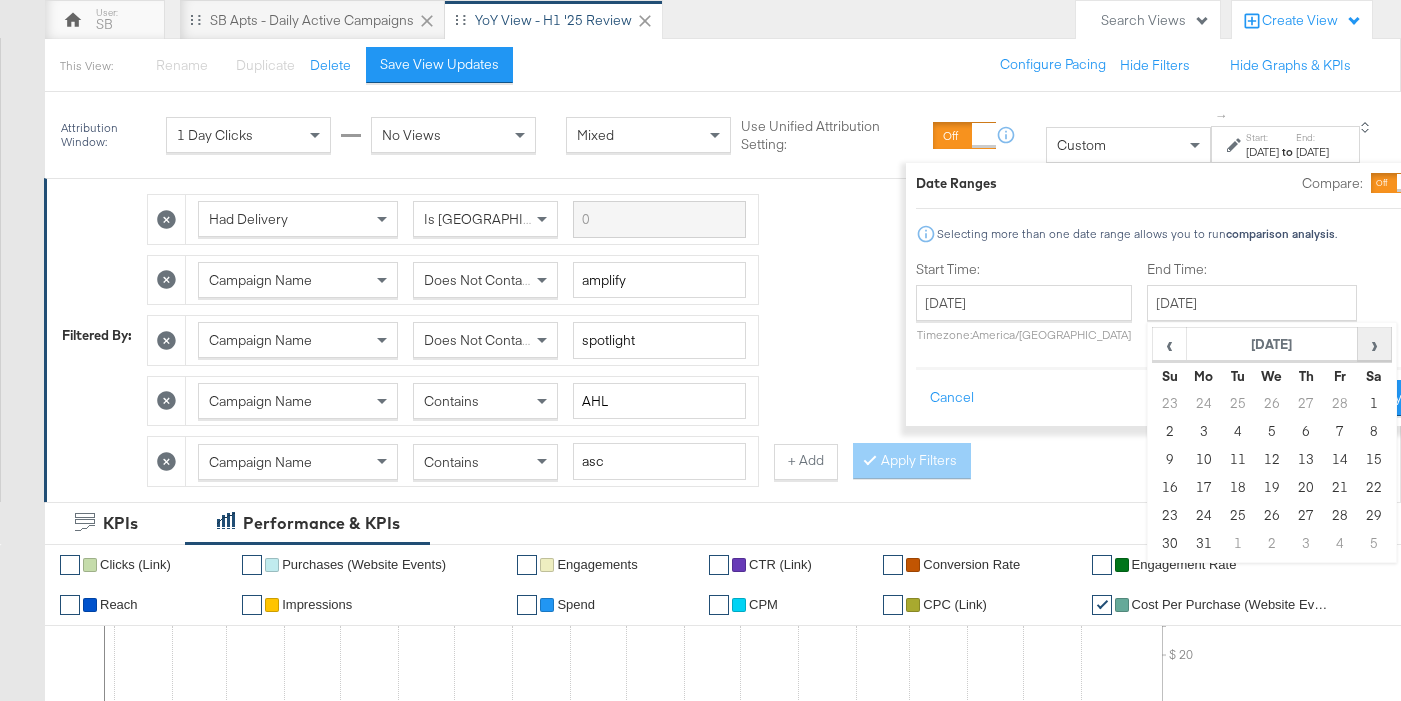 click on "›" at bounding box center [1374, 344] 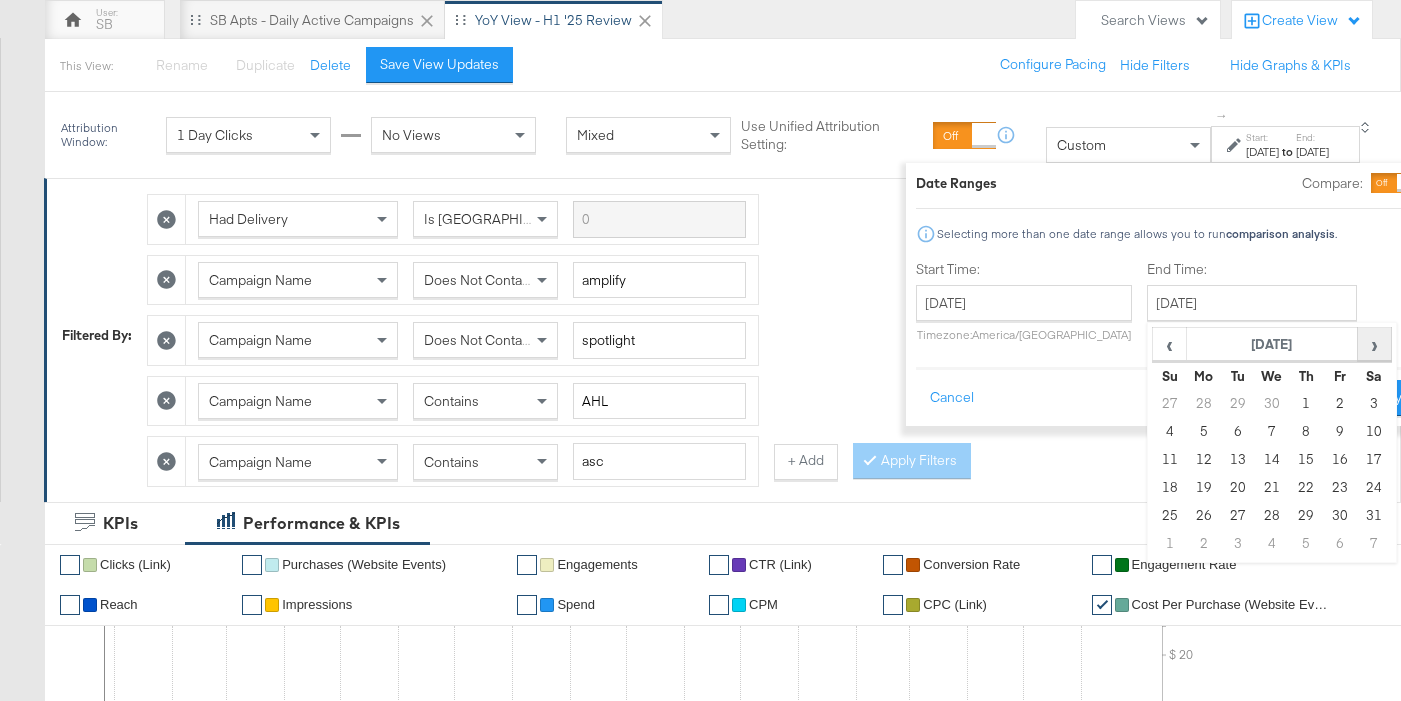 click on "›" at bounding box center [1374, 344] 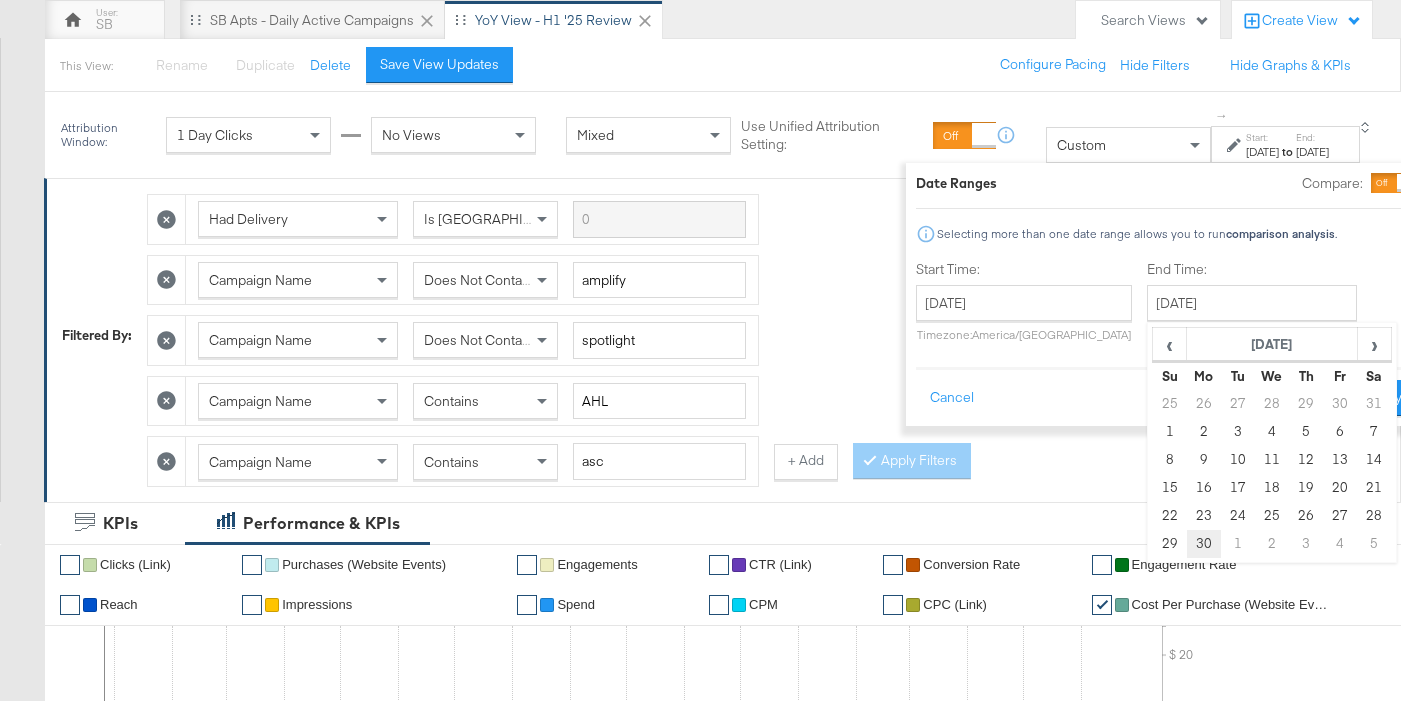 click on "30" at bounding box center [1204, 544] 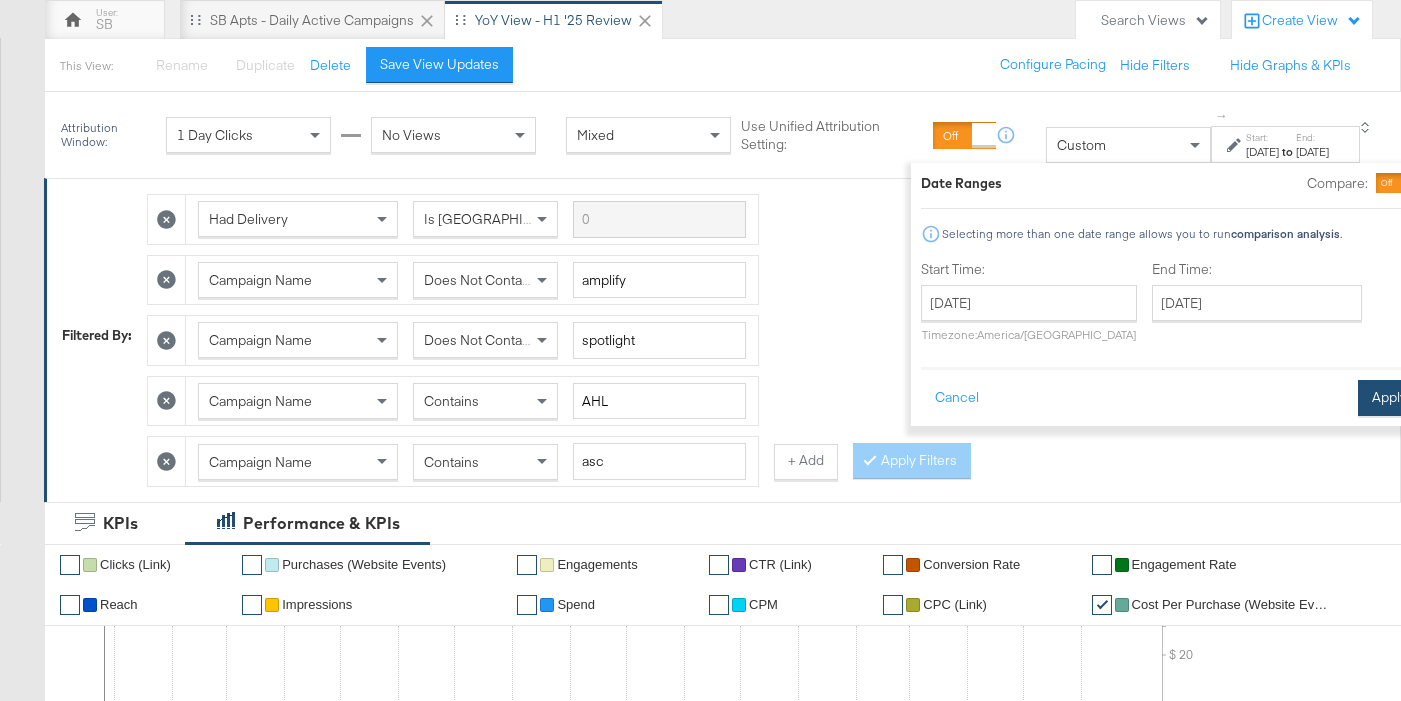 click on "Apply" at bounding box center (1389, 398) 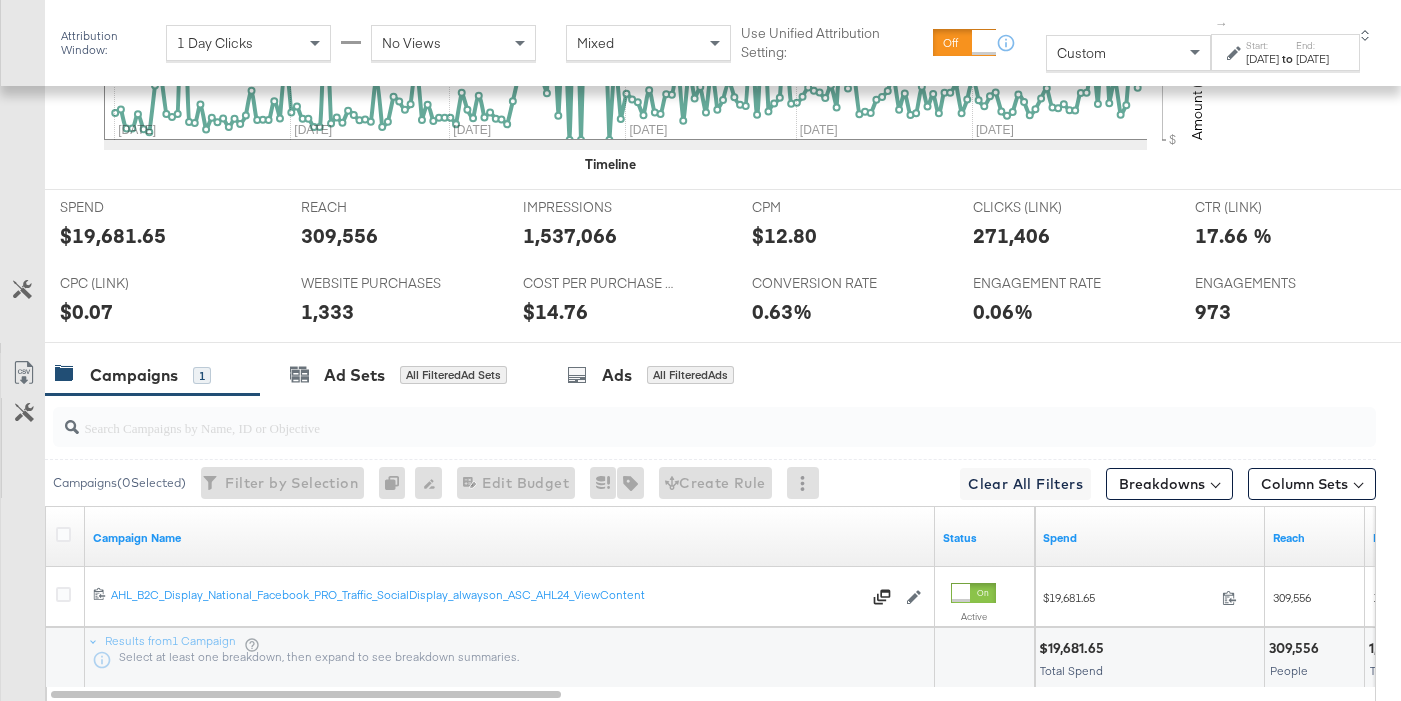 scroll, scrollTop: 967, scrollLeft: 0, axis: vertical 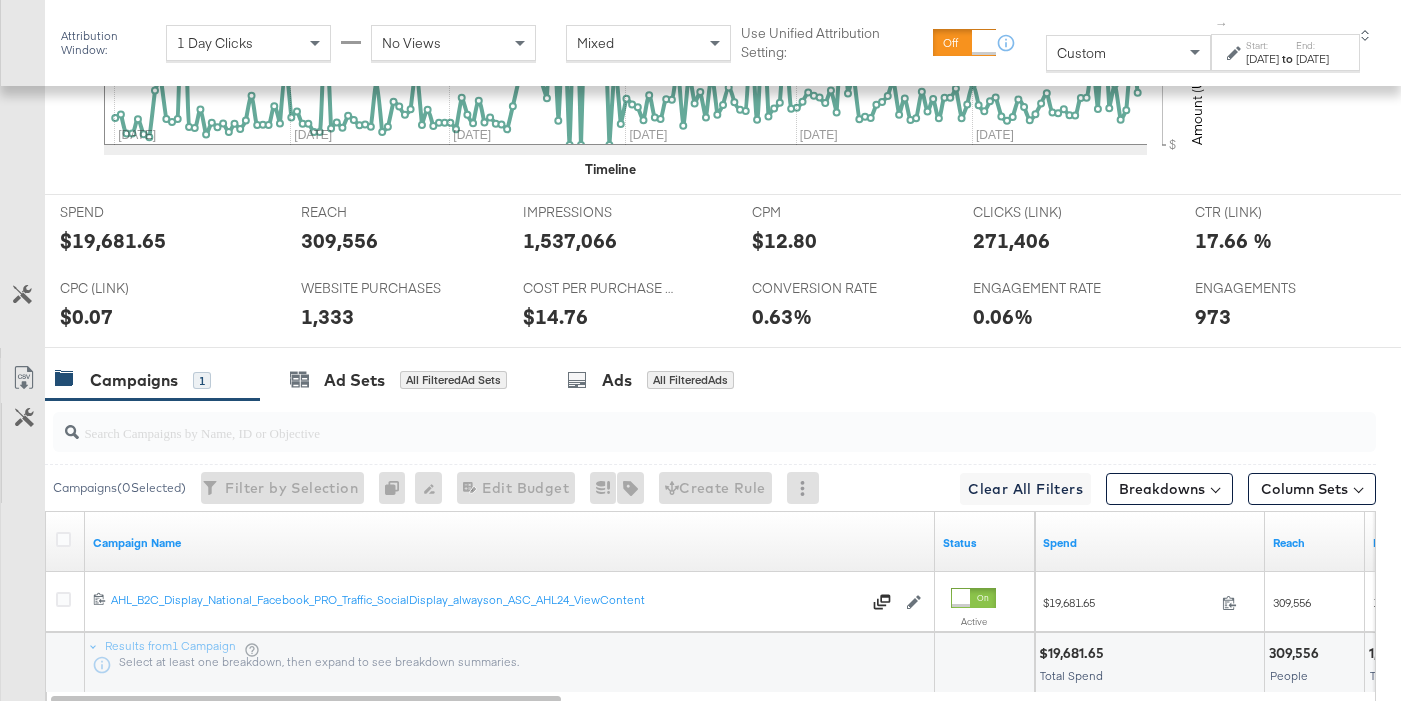 click on "$19,681.65" at bounding box center (113, 240) 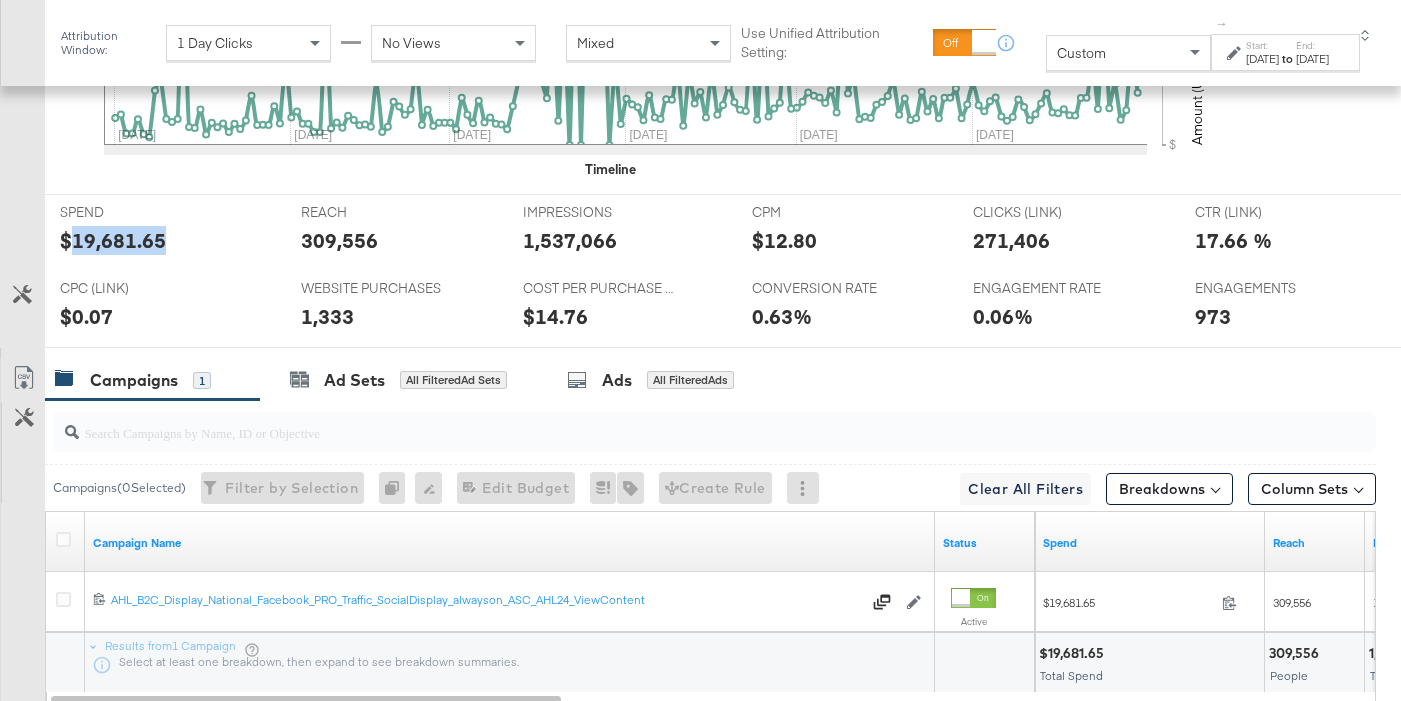 click on "$19,681.65" at bounding box center [113, 240] 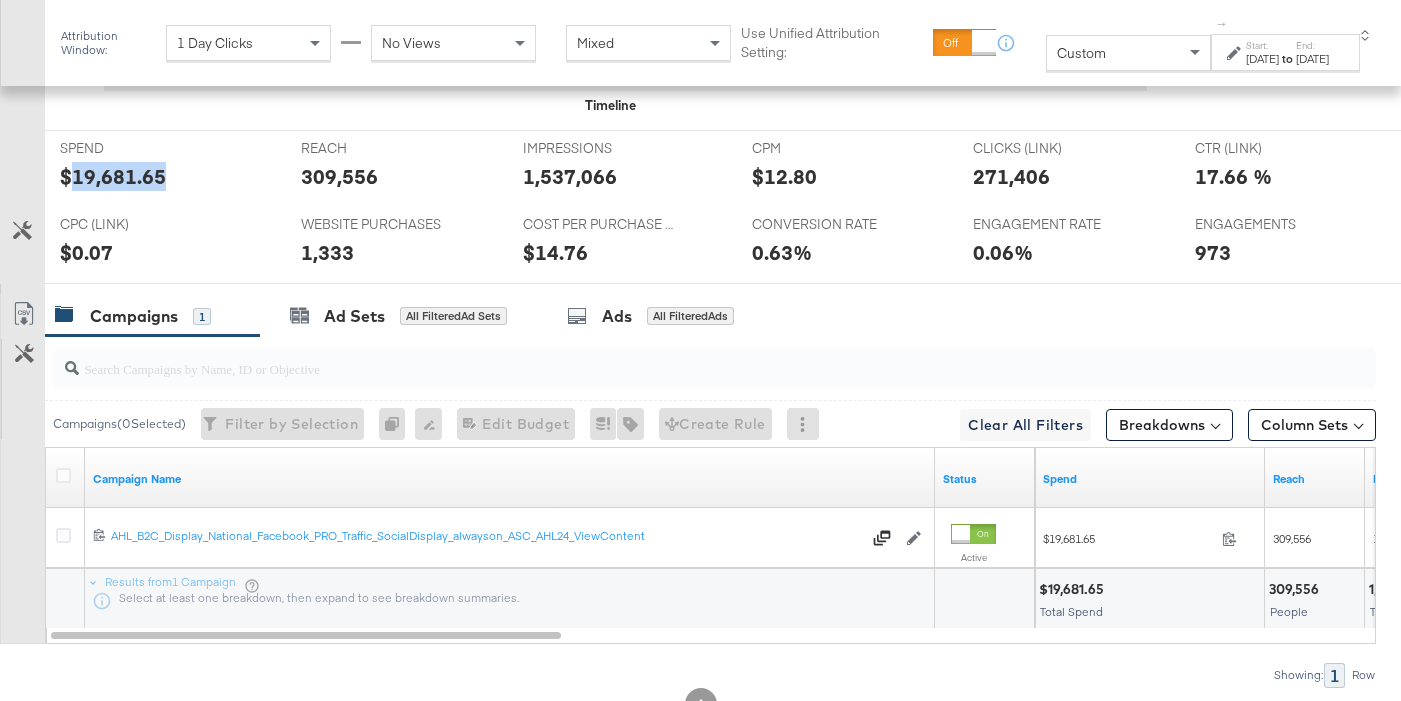 scroll, scrollTop: 1036, scrollLeft: 0, axis: vertical 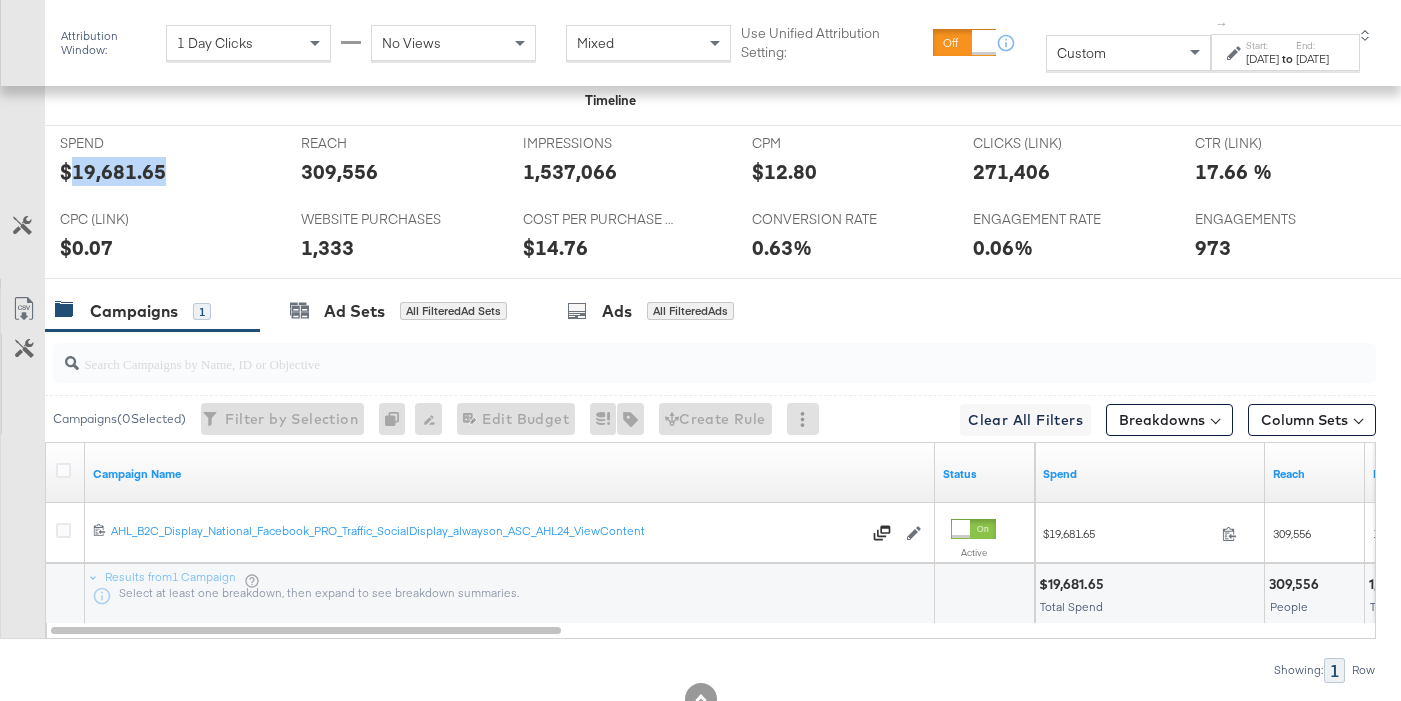 click on "309,556" at bounding box center (339, 171) 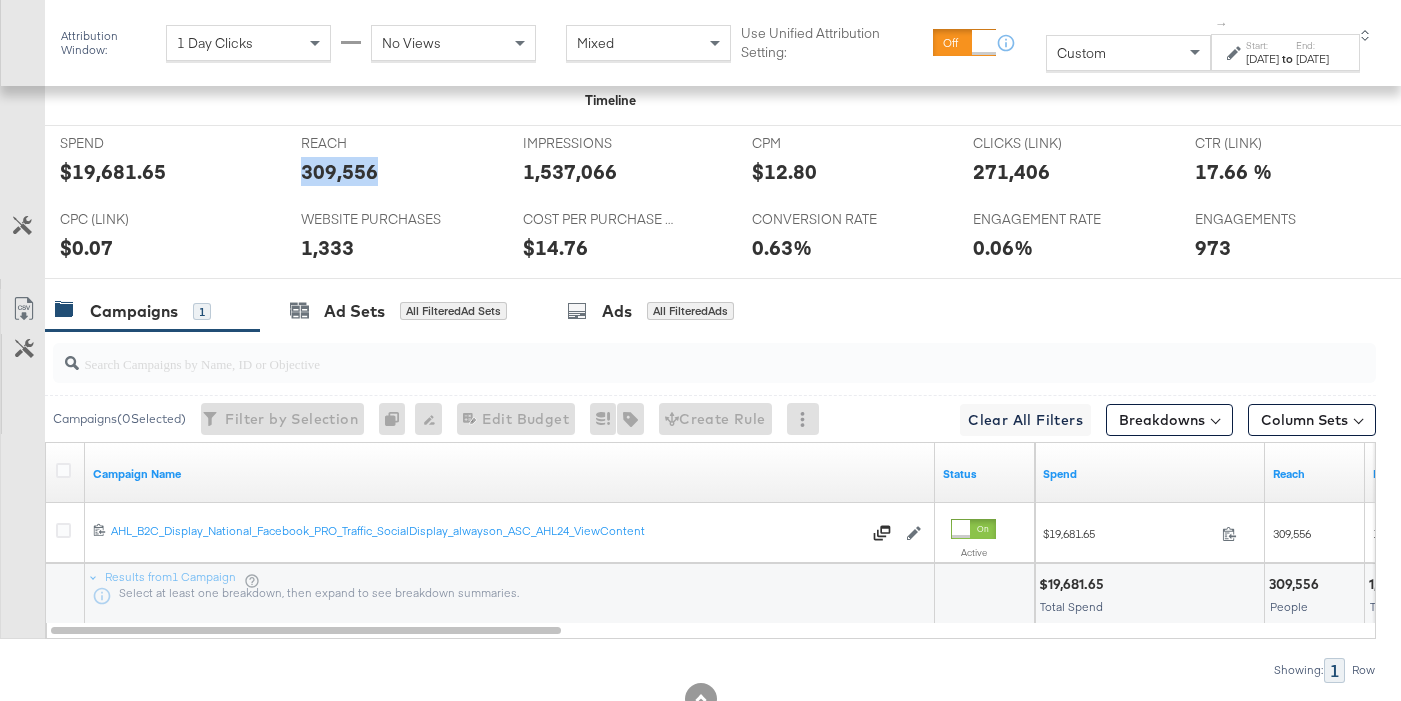 click on "309,556" at bounding box center [339, 171] 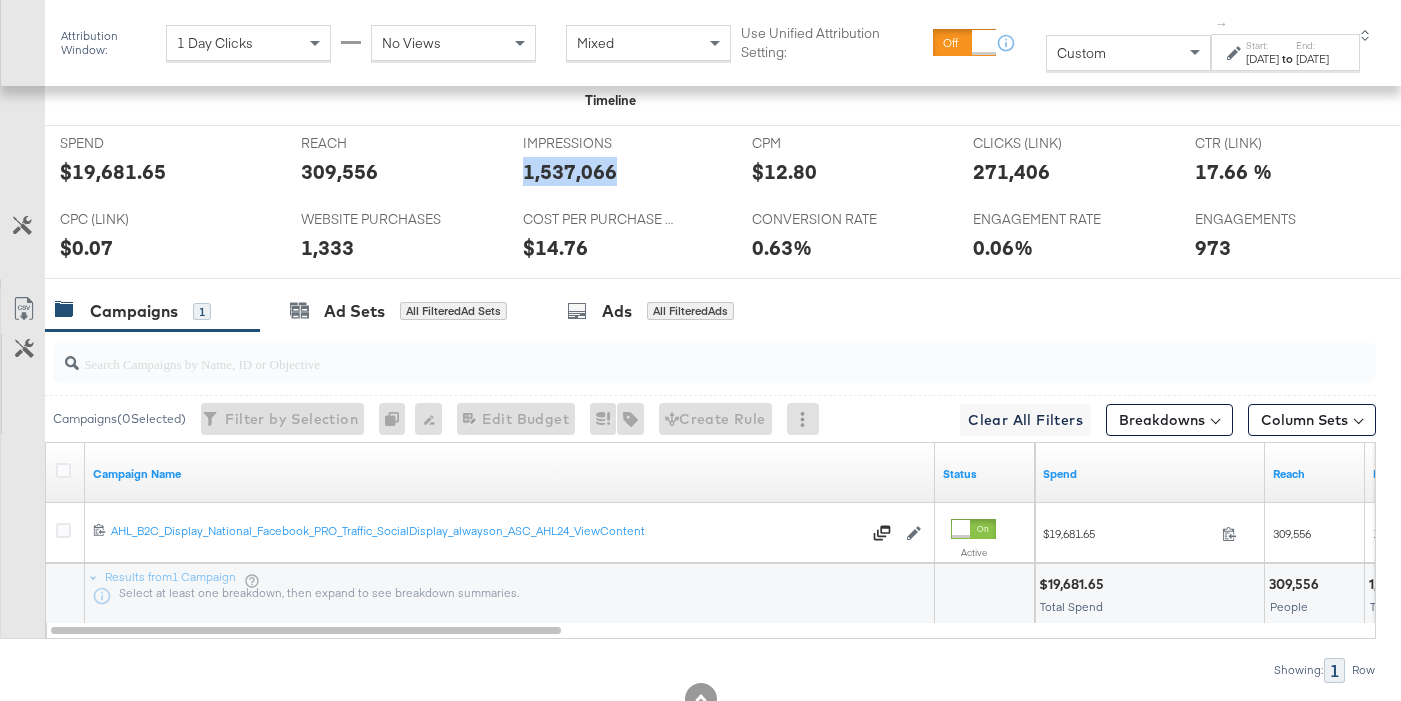 click on "1,537,066" at bounding box center (570, 171) 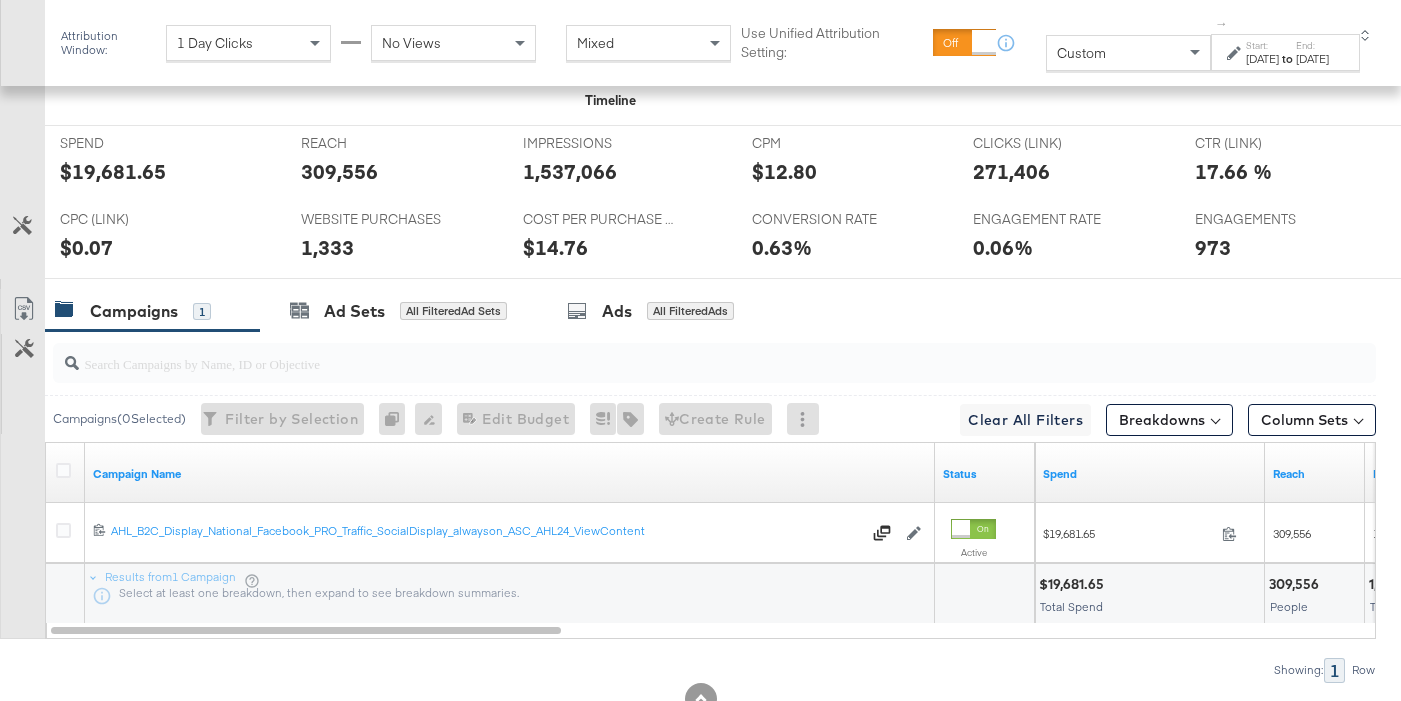 click on "271,406" at bounding box center (1011, 171) 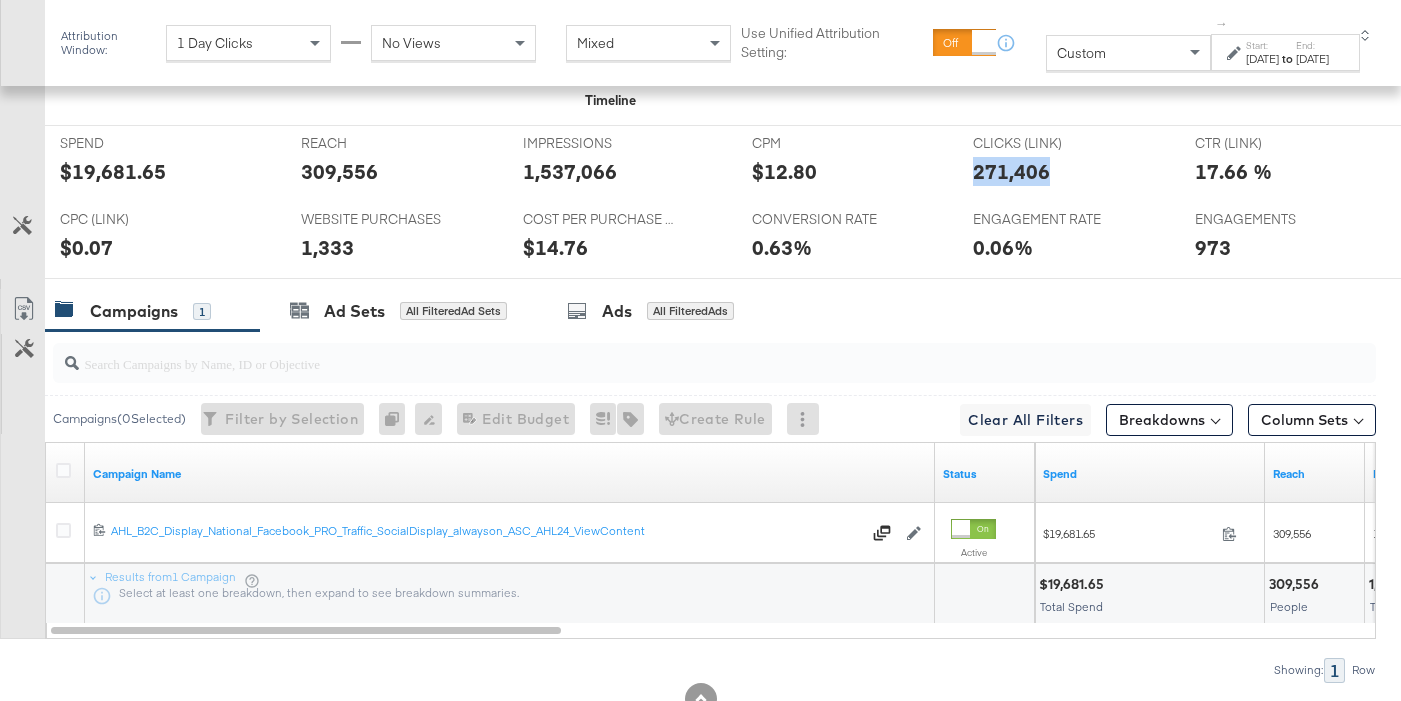 click on "271,406" at bounding box center [1011, 171] 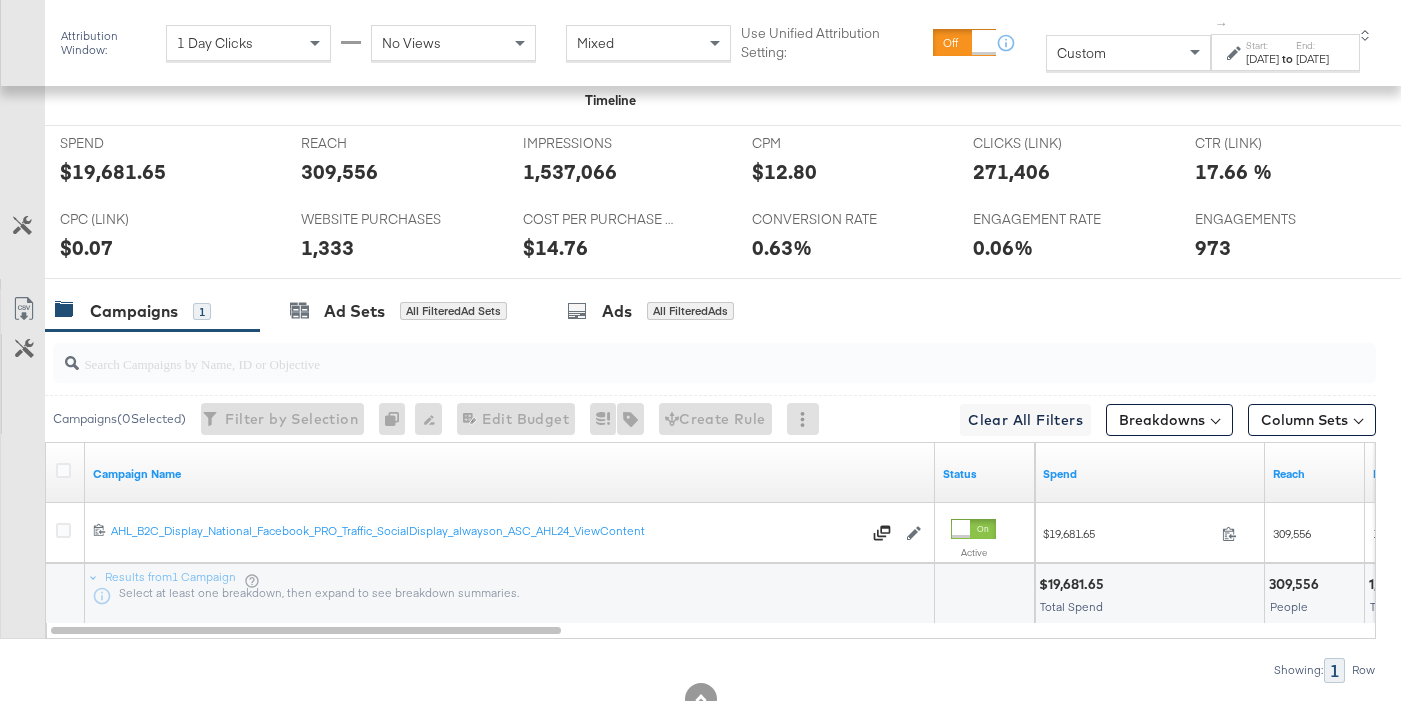 click on "1,333" at bounding box center (327, 247) 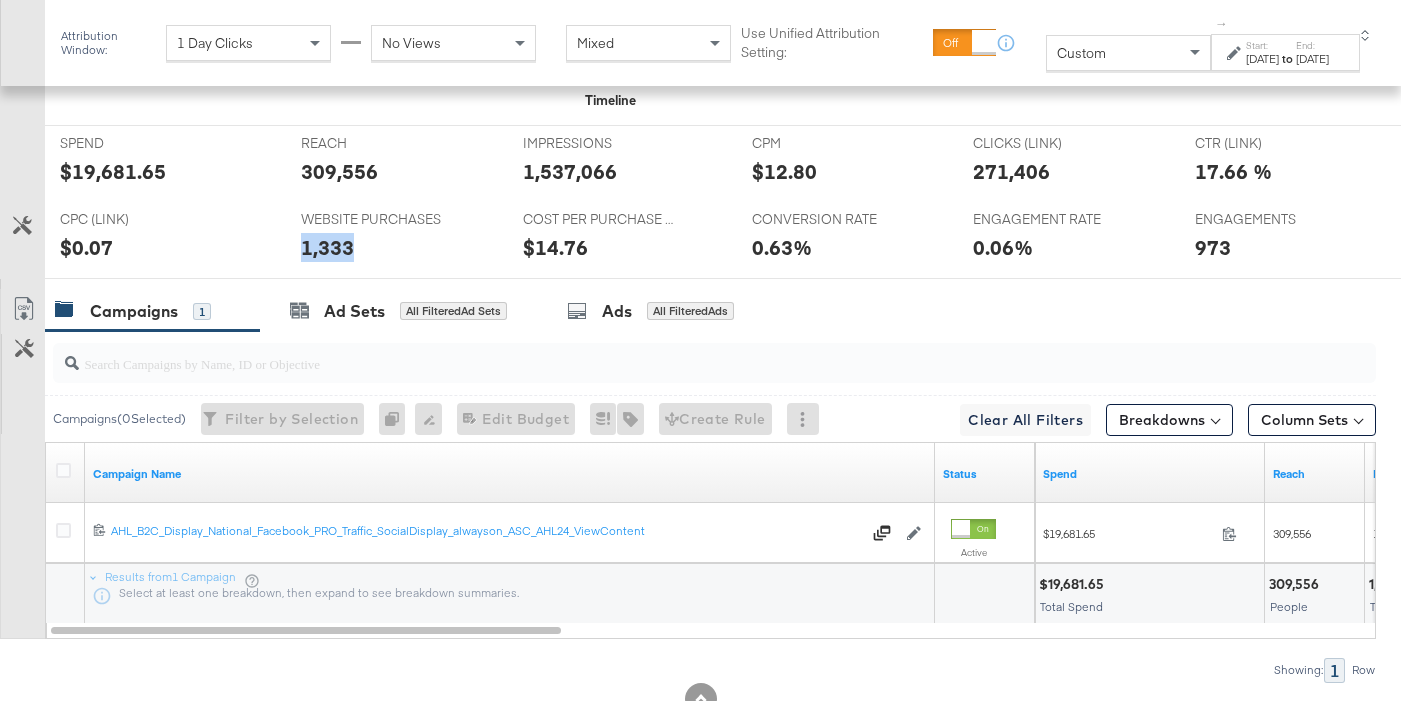 click on "1,333" at bounding box center [327, 247] 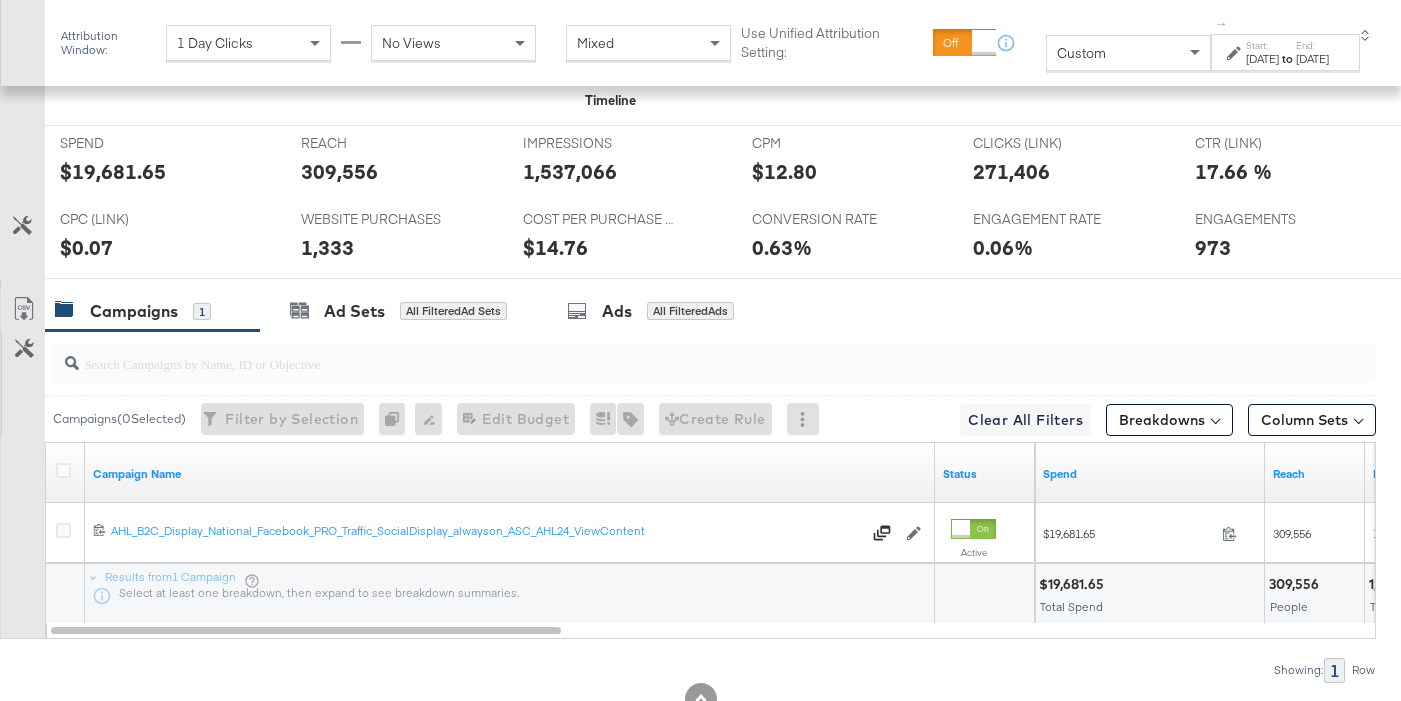click on "CPM [MEDICAL_DATA].80" at bounding box center (847, 164) 